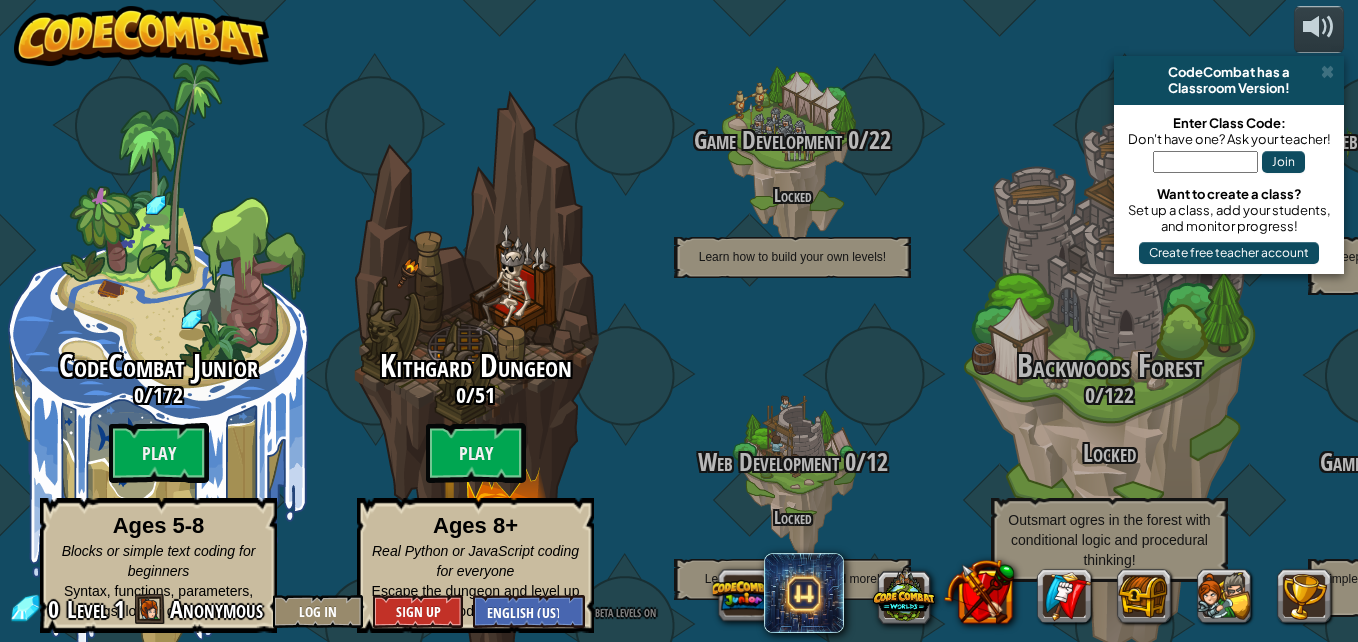 scroll, scrollTop: 0, scrollLeft: 0, axis: both 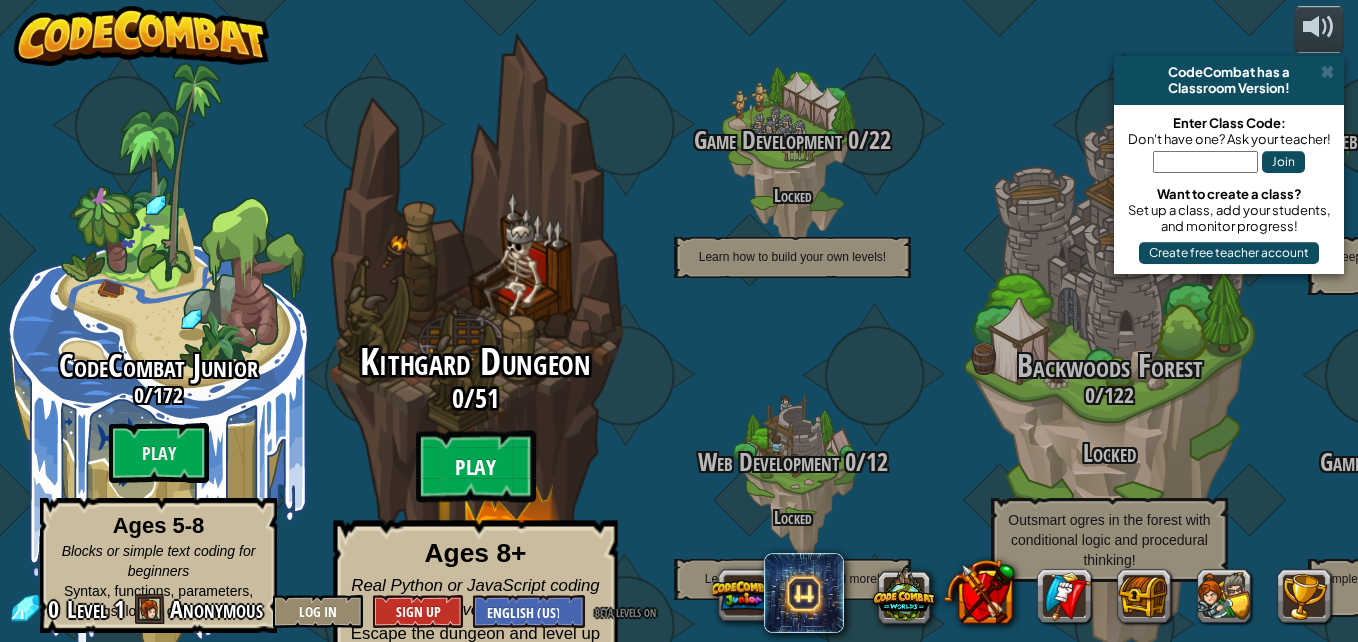 drag, startPoint x: 481, startPoint y: 461, endPoint x: 482, endPoint y: 444, distance: 17.029387 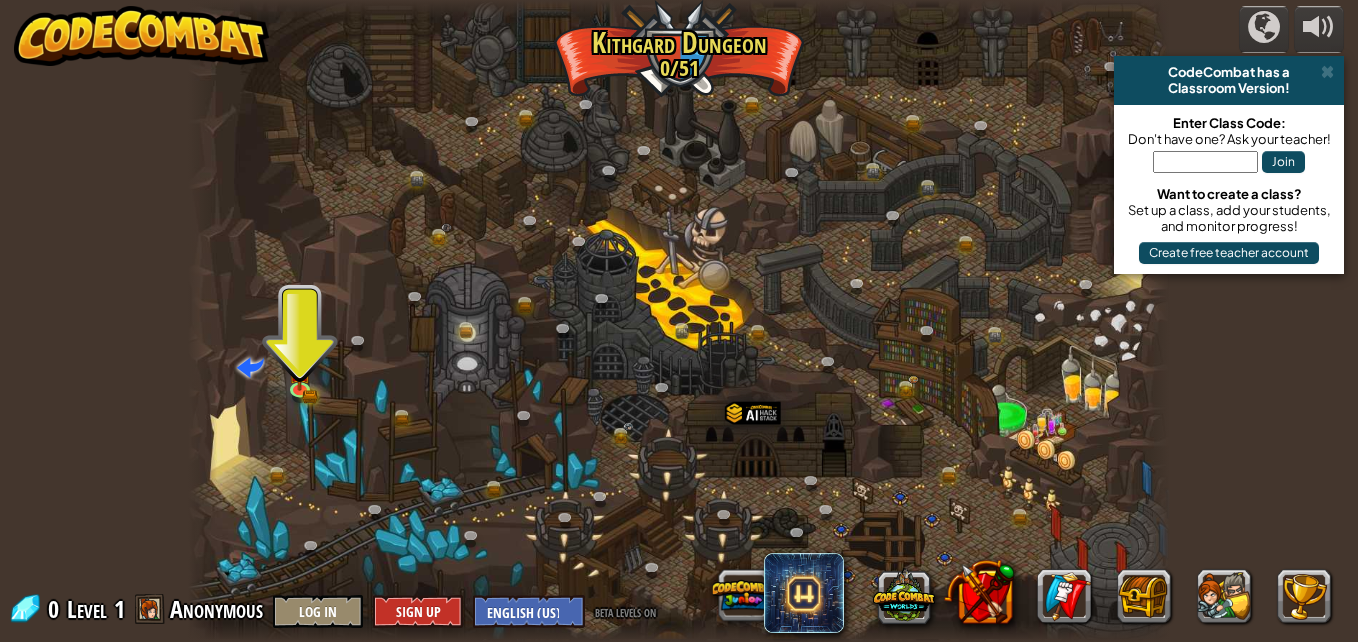 click at bounding box center [679, 321] 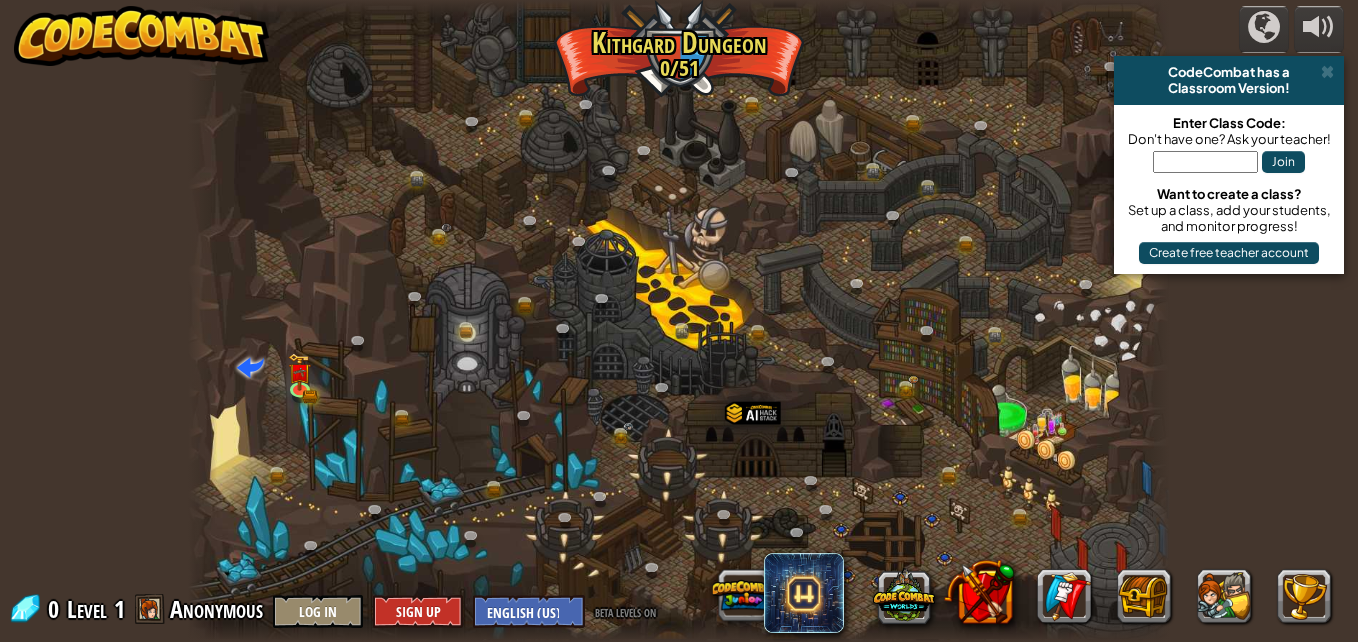 click at bounding box center [679, 321] 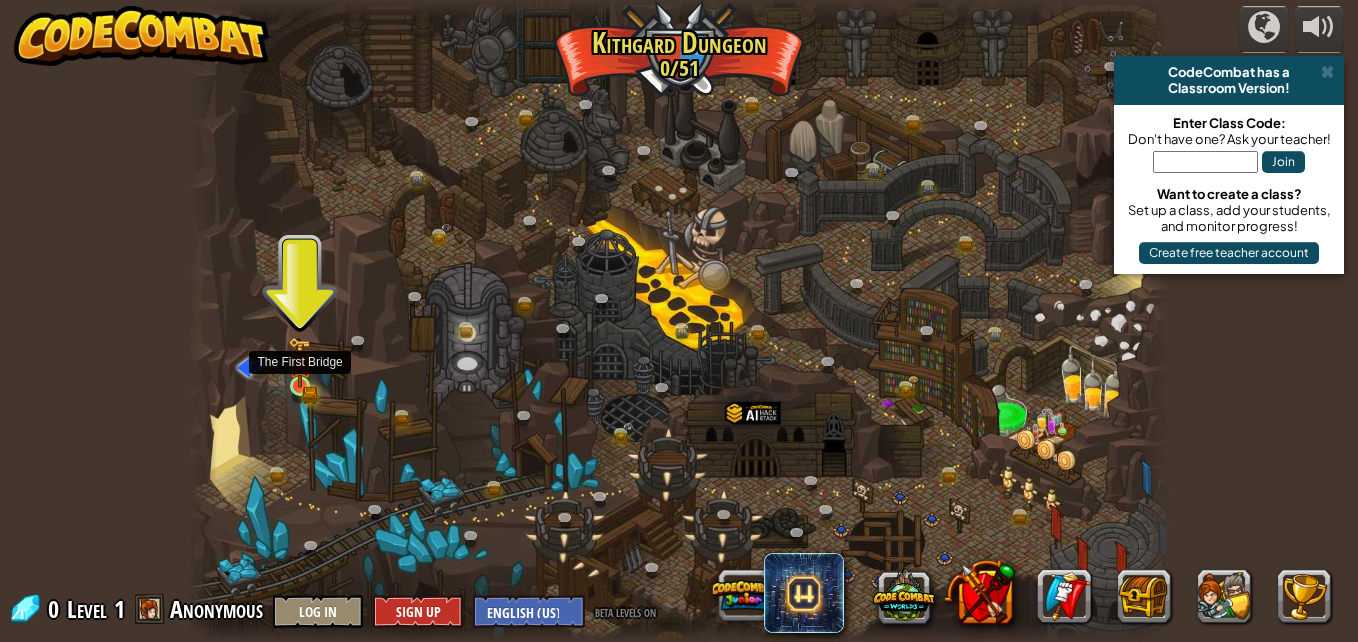 click at bounding box center (299, 362) 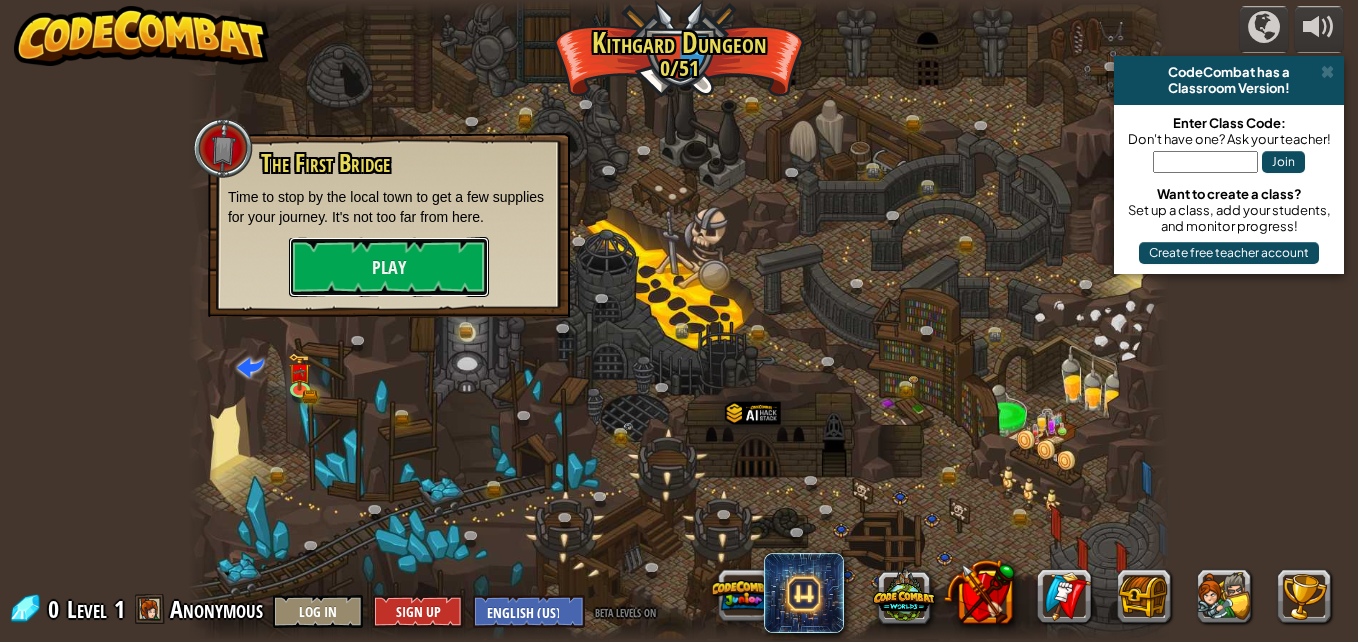 drag, startPoint x: 385, startPoint y: 267, endPoint x: 530, endPoint y: 107, distance: 215.92822 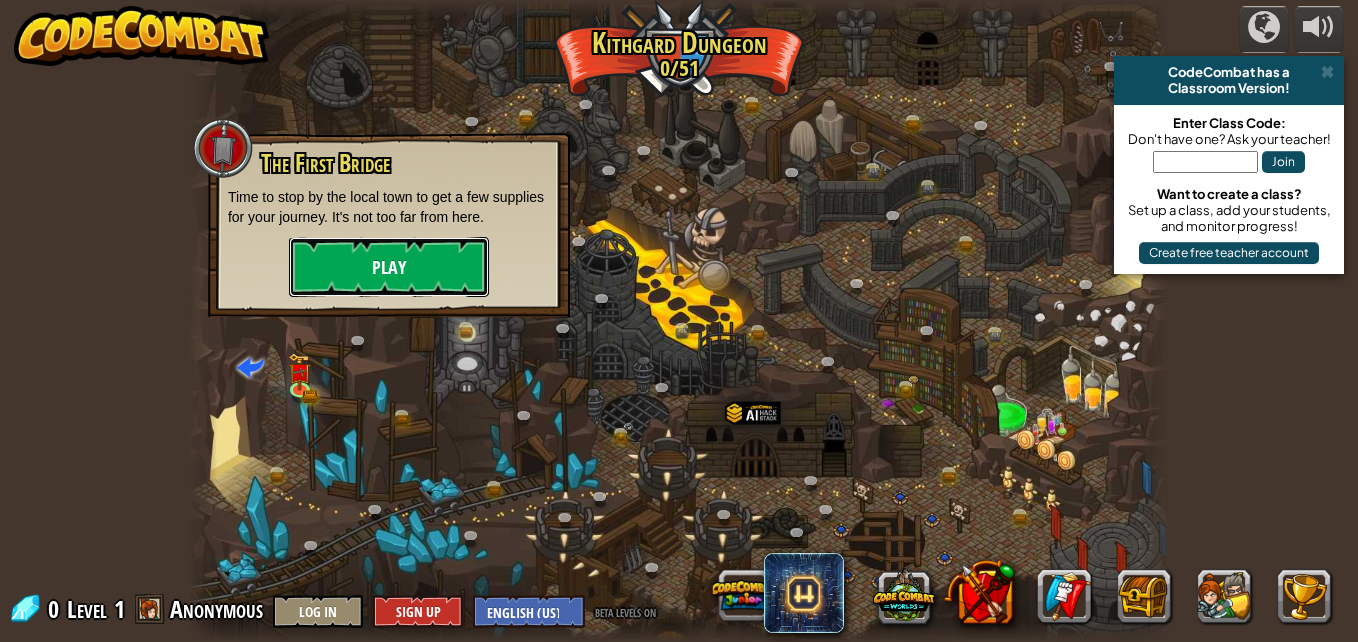 click on "Play" at bounding box center (389, 267) 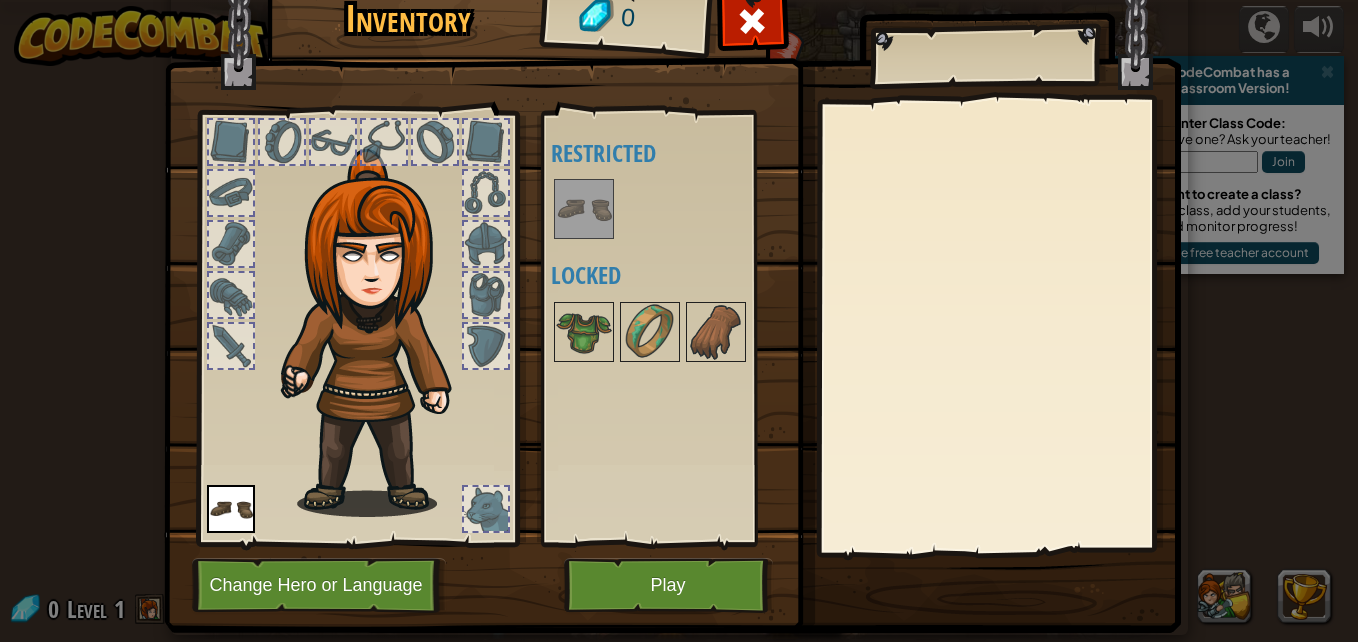 click at bounding box center [379, 333] 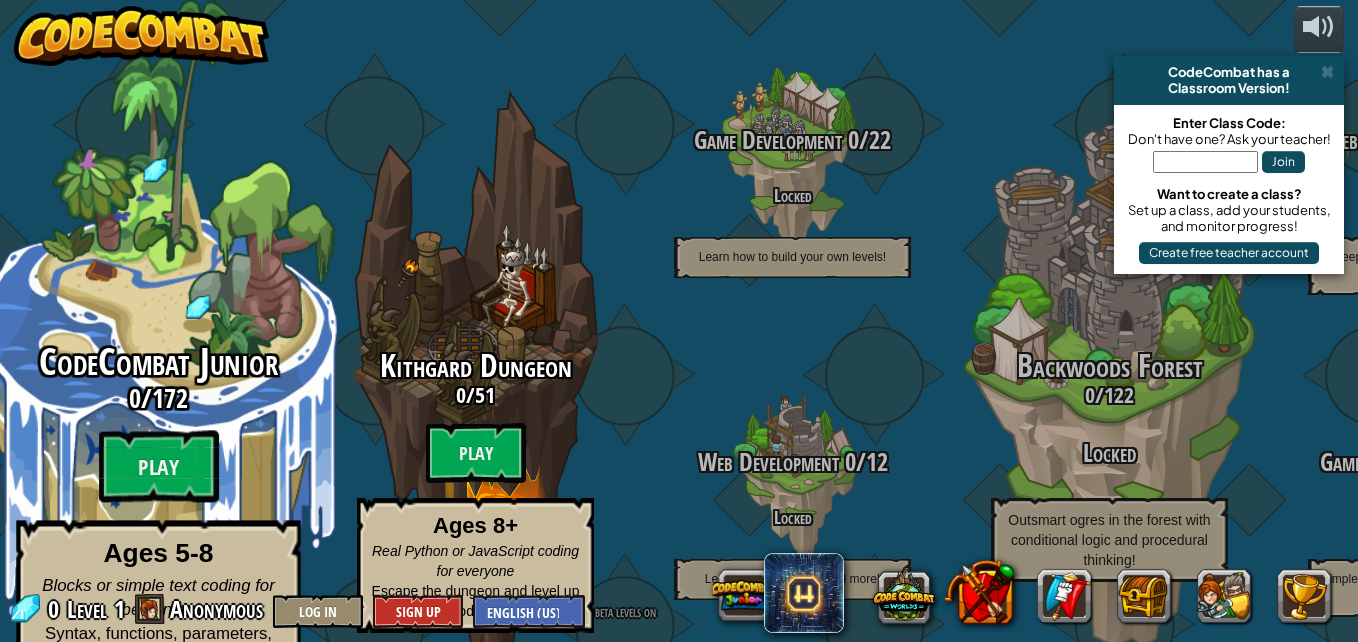 click on "CodeCombat Junior 0 / 172 Play Ages 5-8 Blocks or simple text coding for beginners Syntax, functions, parameters, strings, loops, conditionals" at bounding box center (158, 380) 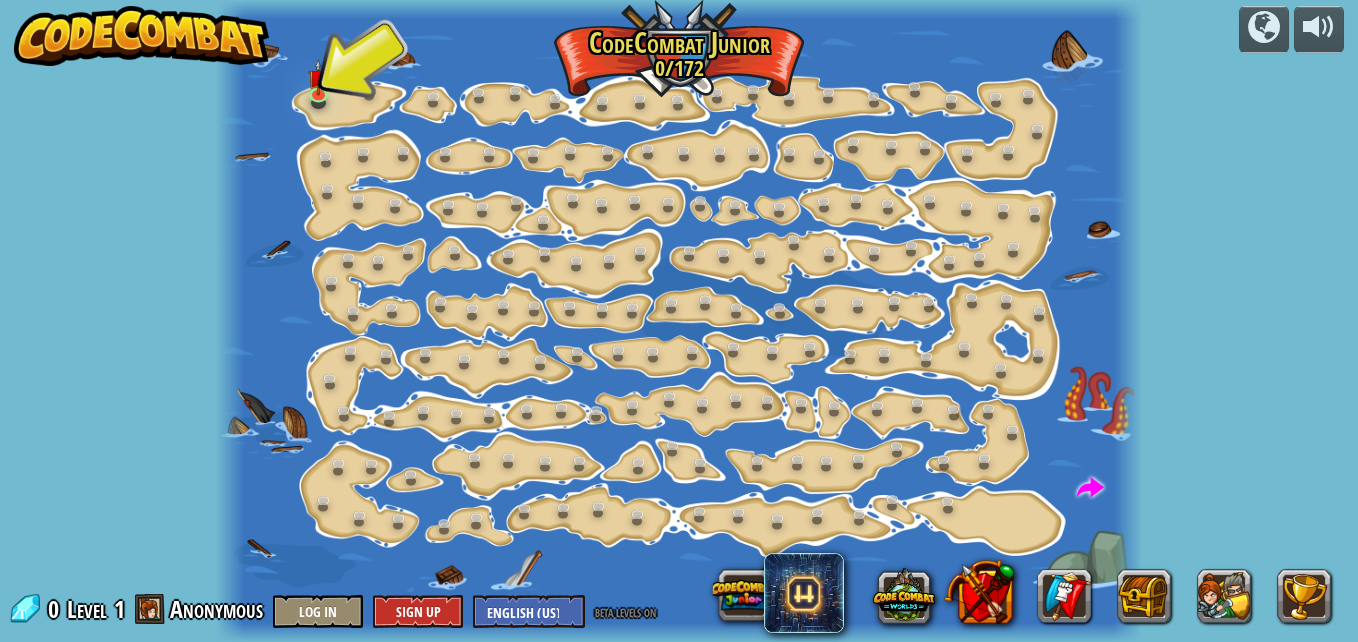 click at bounding box center [678, 321] 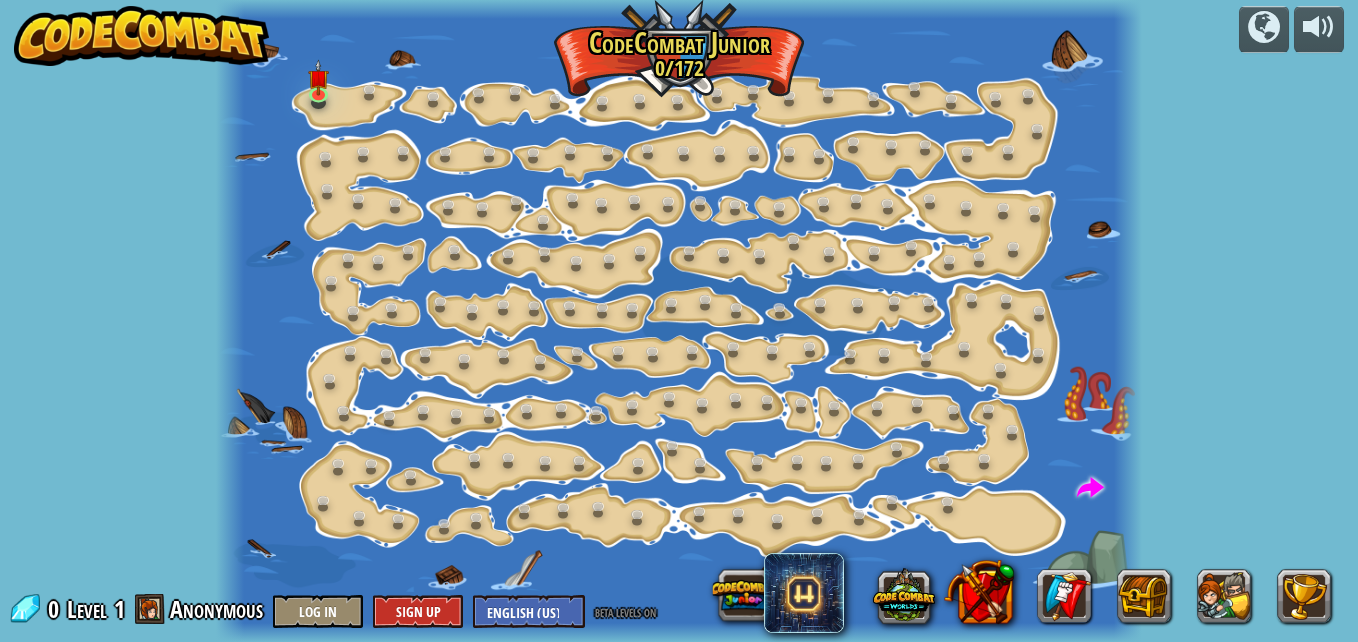 drag, startPoint x: 306, startPoint y: 74, endPoint x: 304, endPoint y: 84, distance: 10.198039 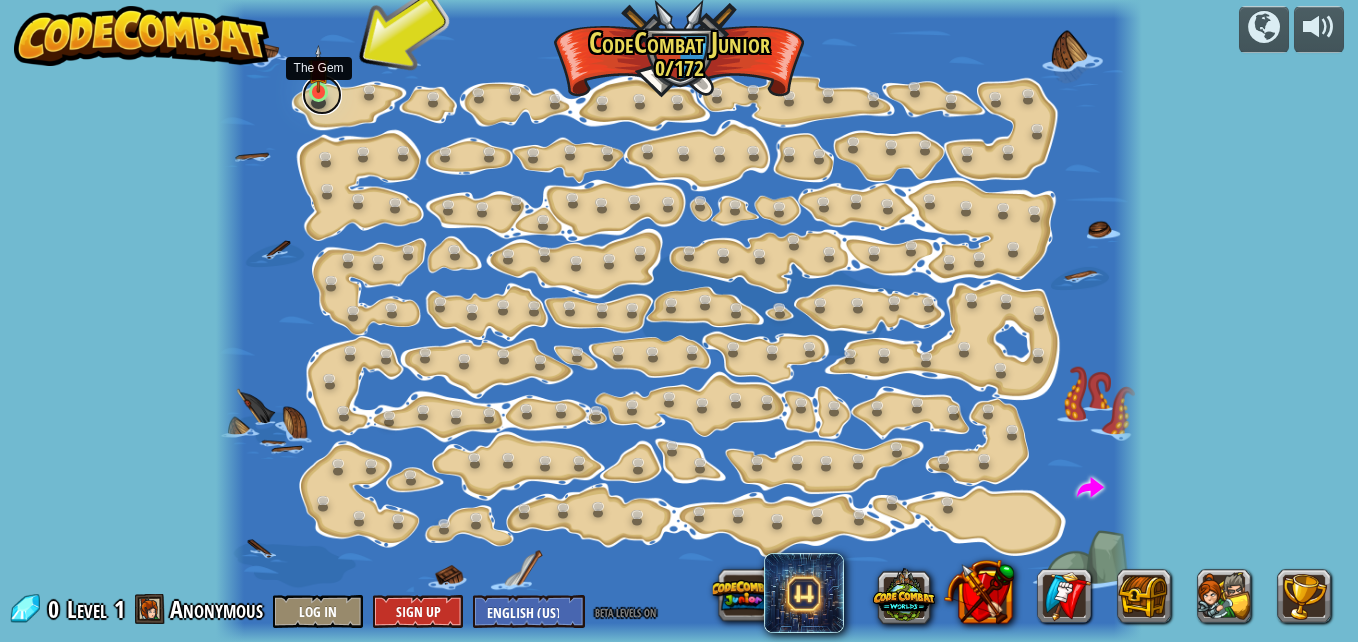 click at bounding box center (322, 95) 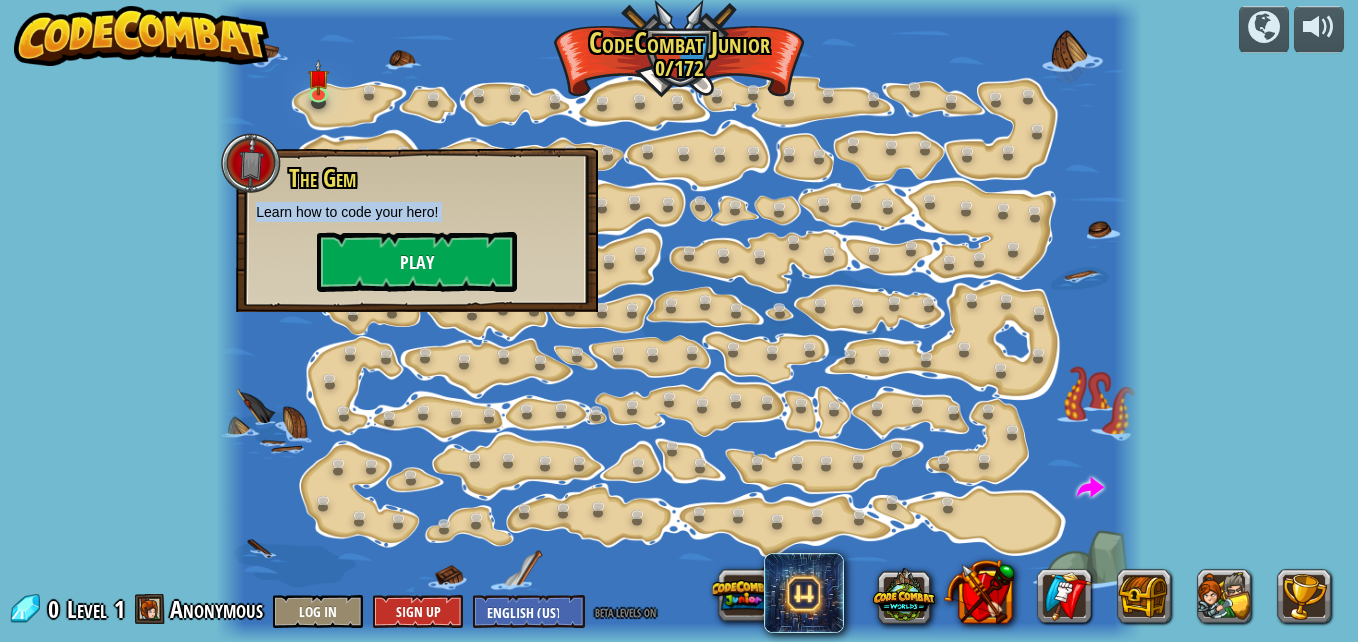 click on "The Gem Learn how to code your hero!
Play" at bounding box center [417, 228] 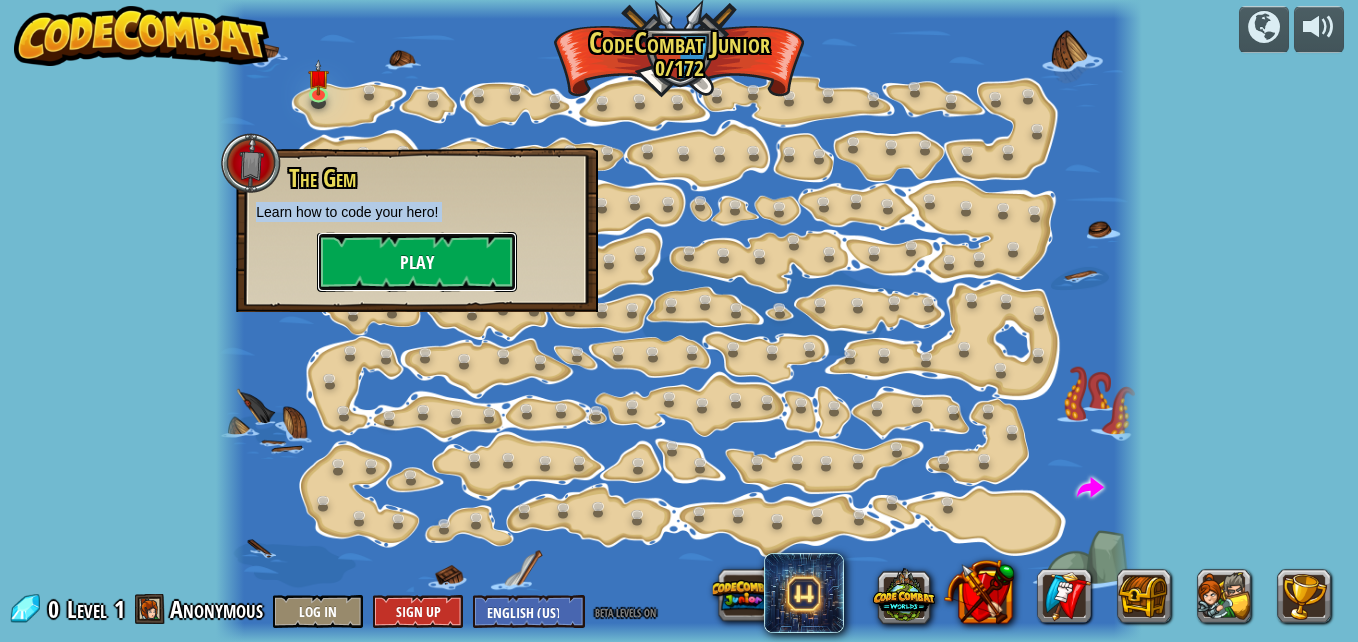 drag, startPoint x: 454, startPoint y: 260, endPoint x: 460, endPoint y: 239, distance: 21.84033 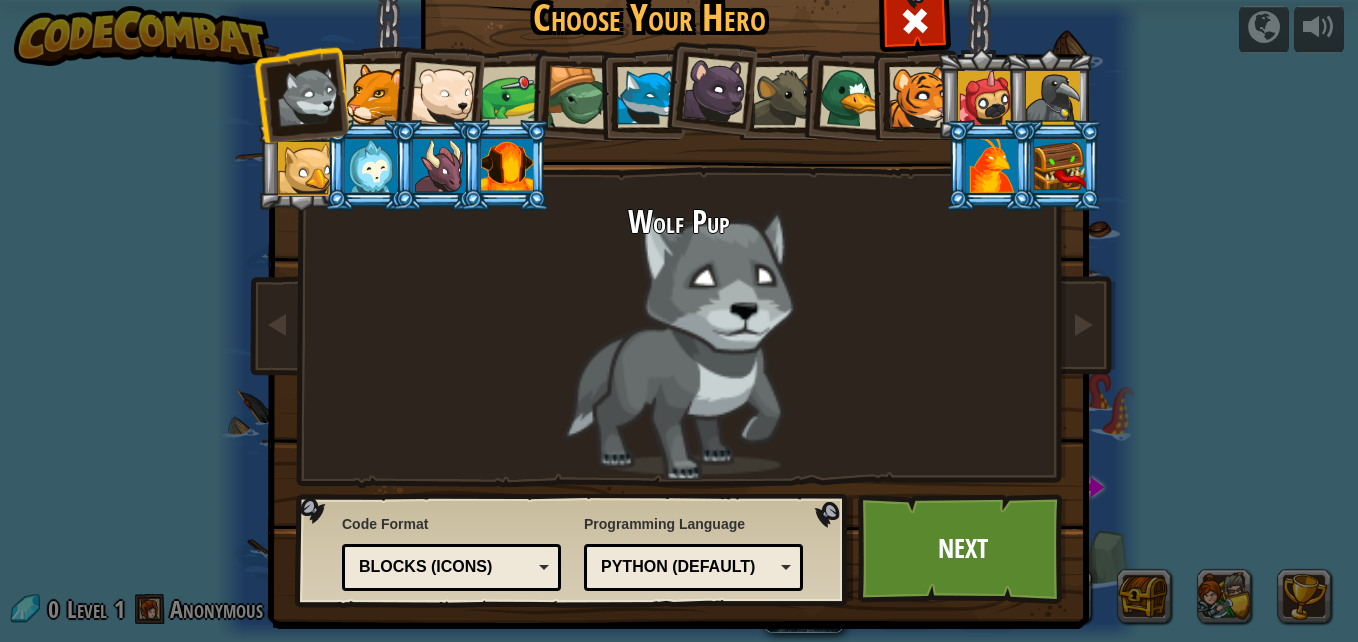 click at bounding box center (301, 94) 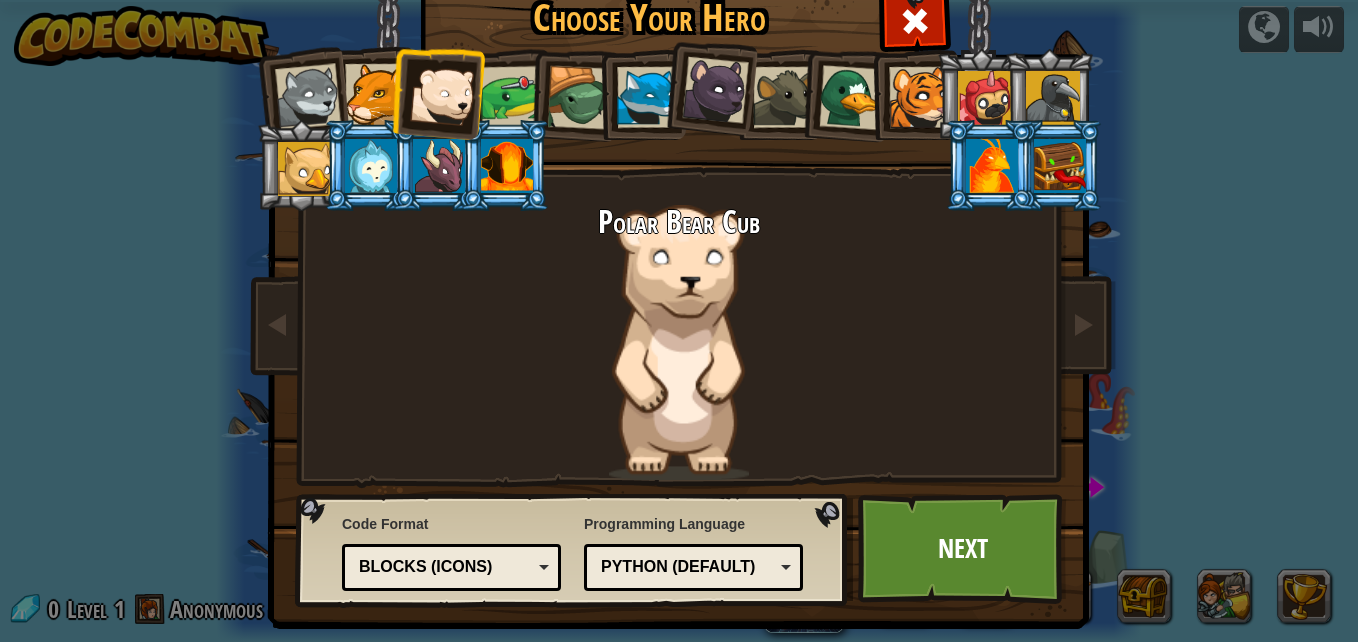 drag, startPoint x: 417, startPoint y: 116, endPoint x: 453, endPoint y: 124, distance: 36.878178 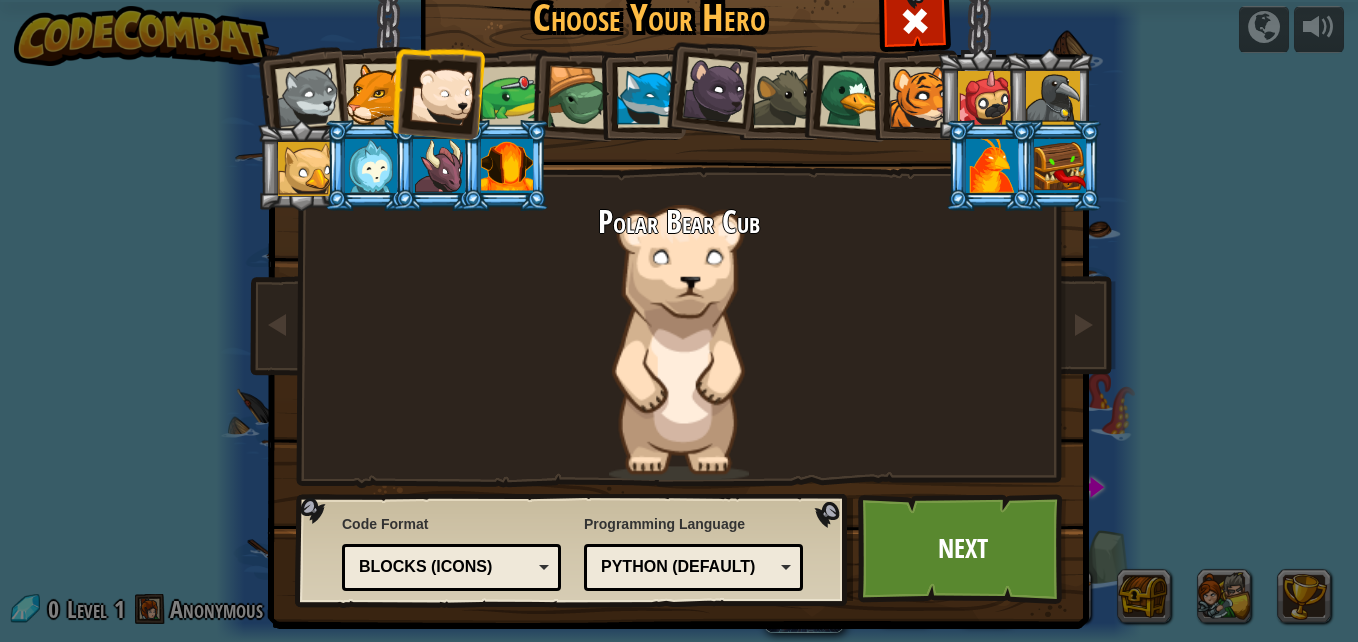 click at bounding box center [375, 94] 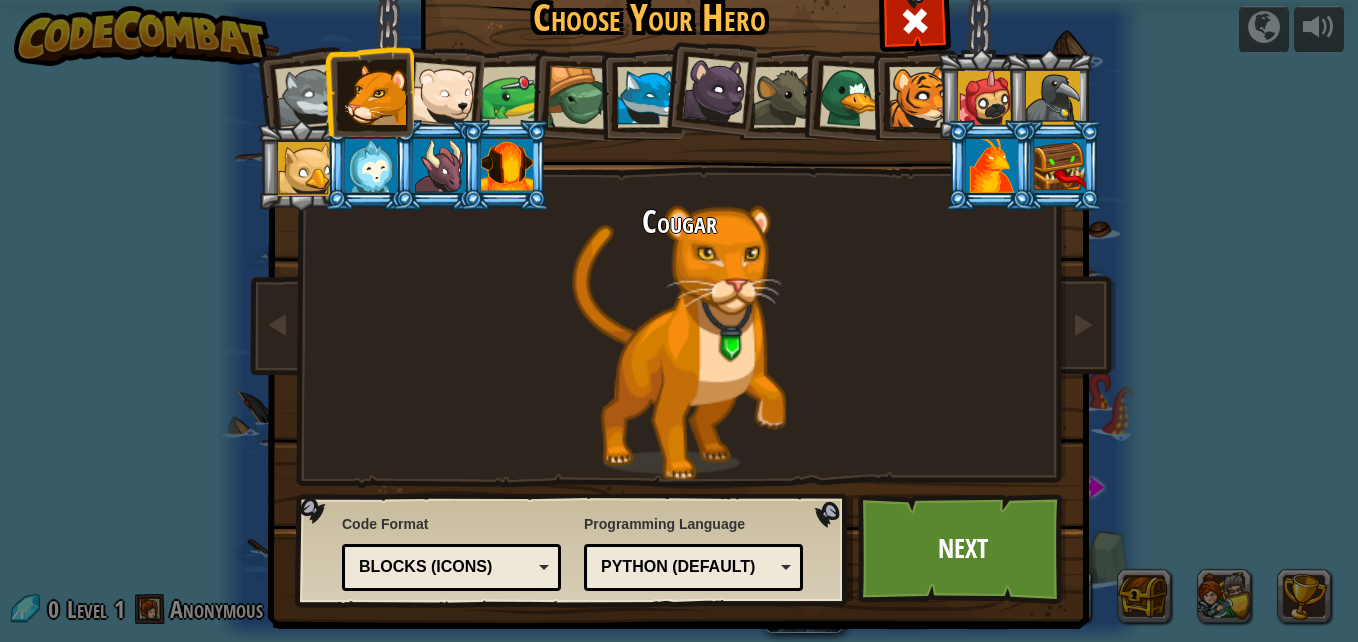 click at bounding box center [992, 166] 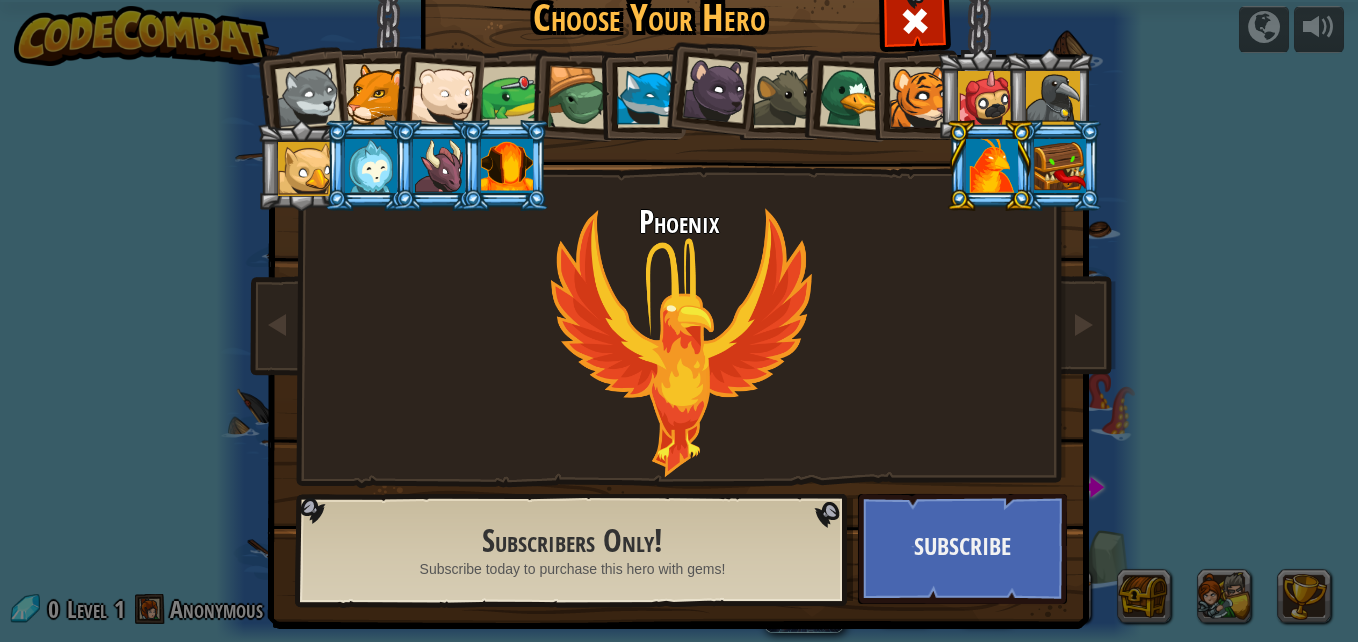drag, startPoint x: 1031, startPoint y: 168, endPoint x: 1035, endPoint y: 157, distance: 11.7046995 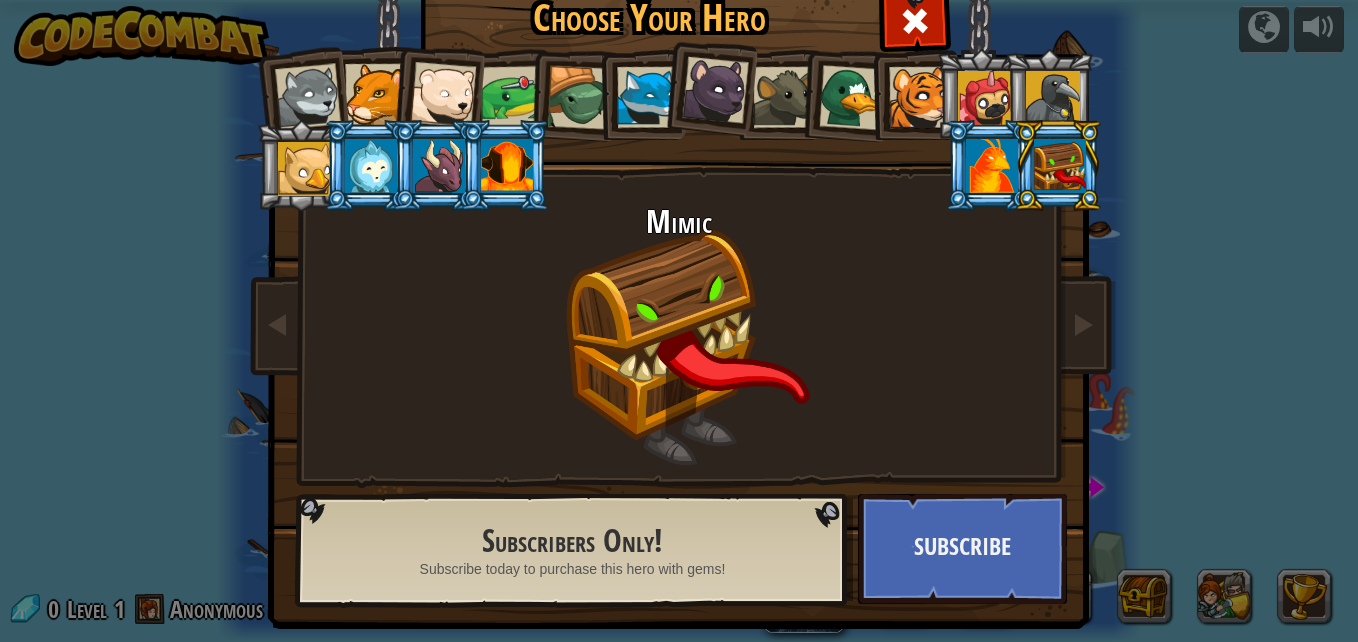 click at bounding box center (845, 94) 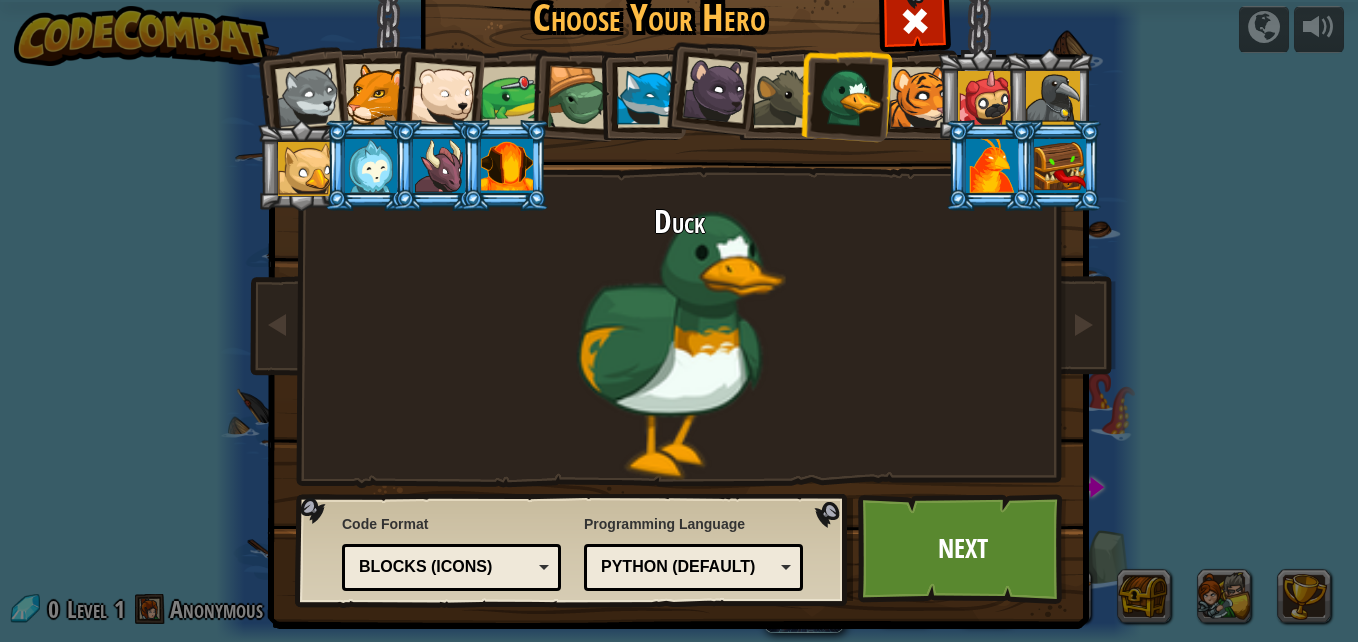 drag, startPoint x: 877, startPoint y: 115, endPoint x: 810, endPoint y: 115, distance: 67 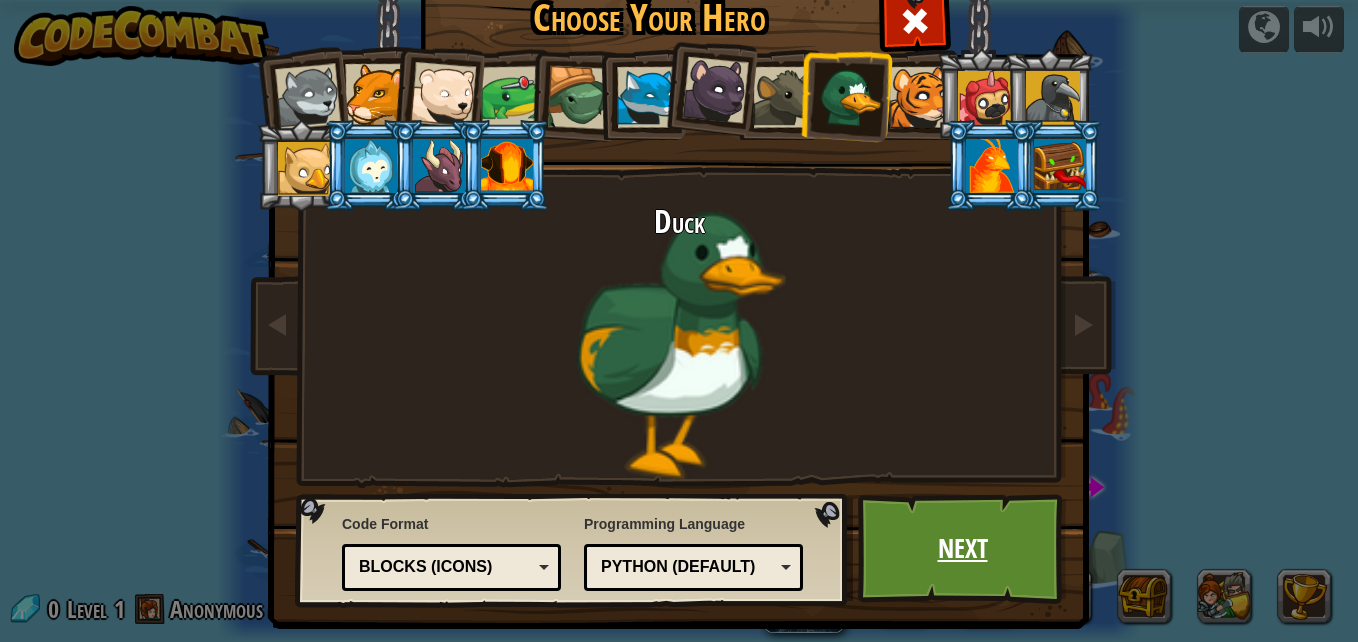 click on "Next" at bounding box center (962, 549) 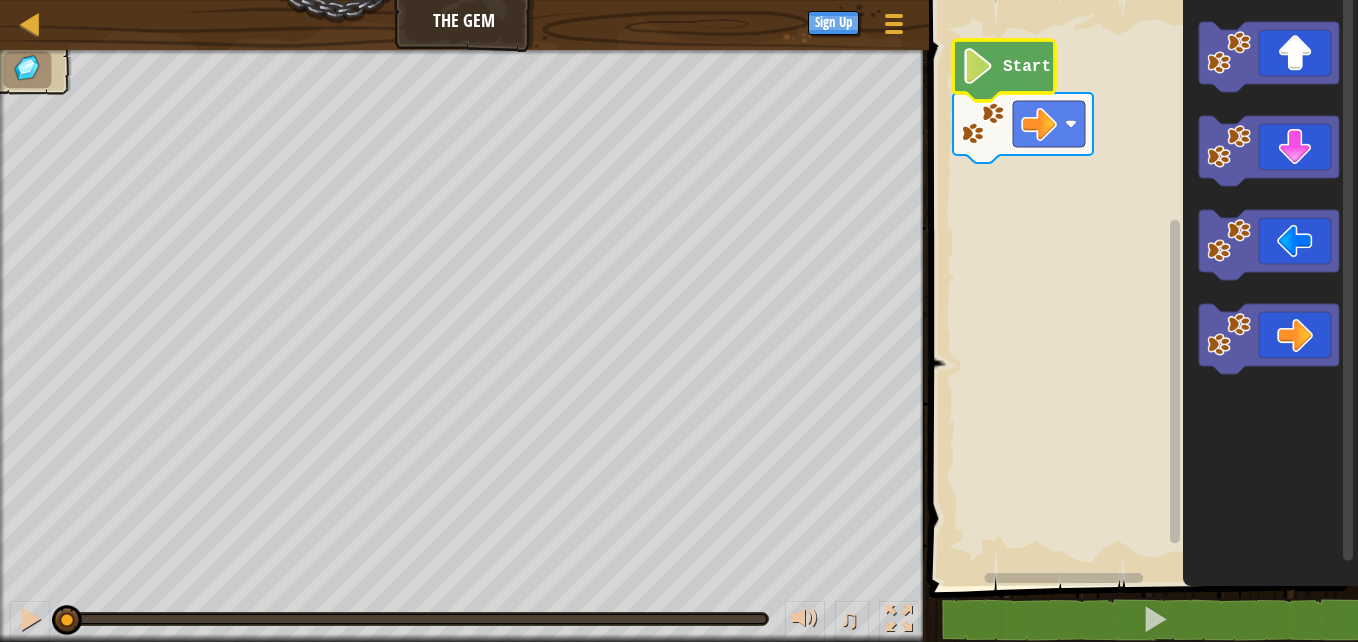 click 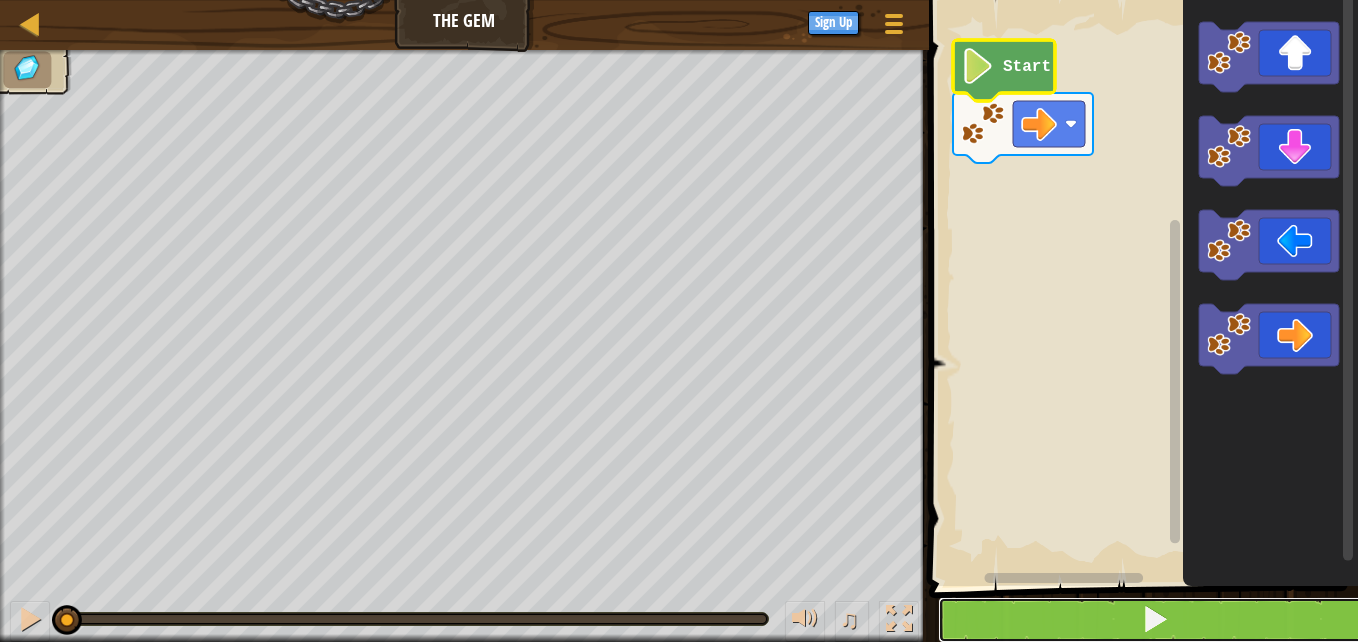 click at bounding box center [1155, 620] 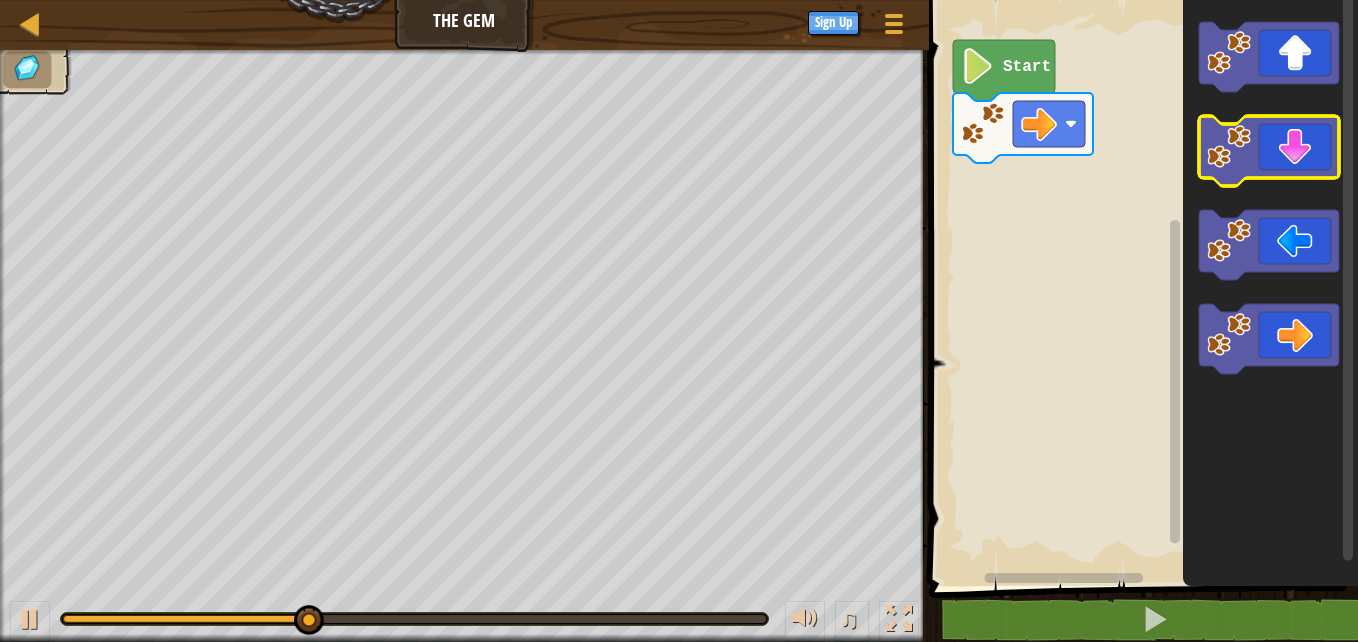 click 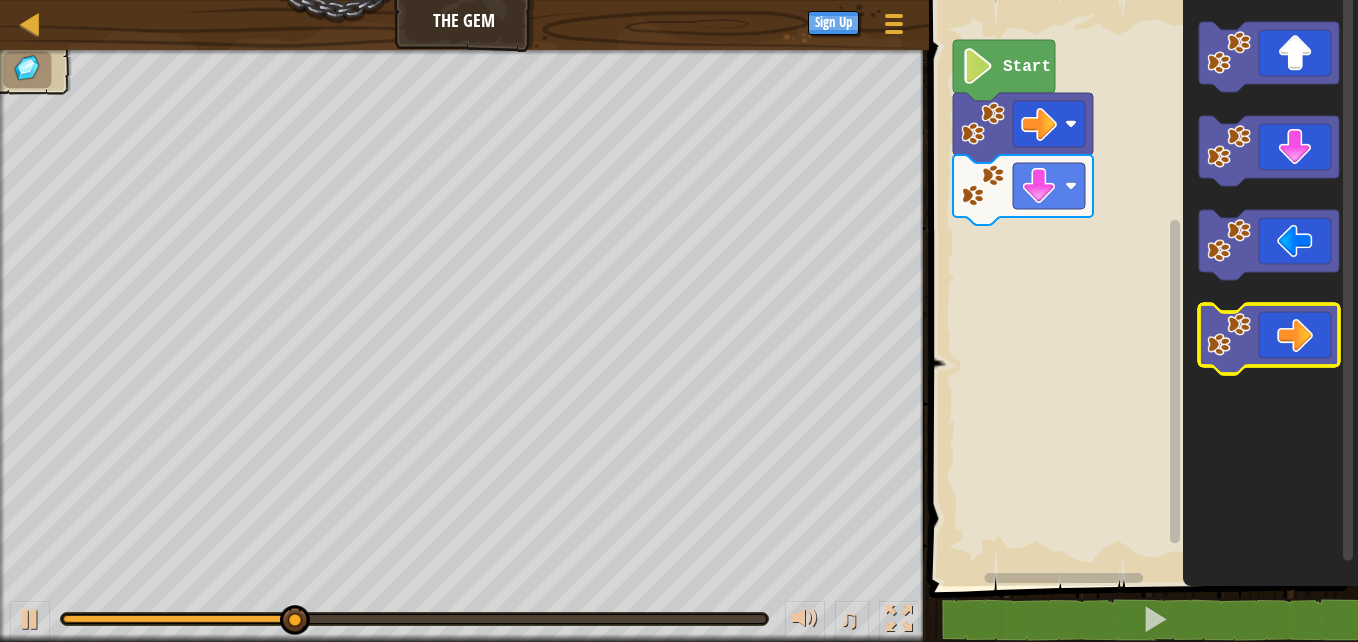 click 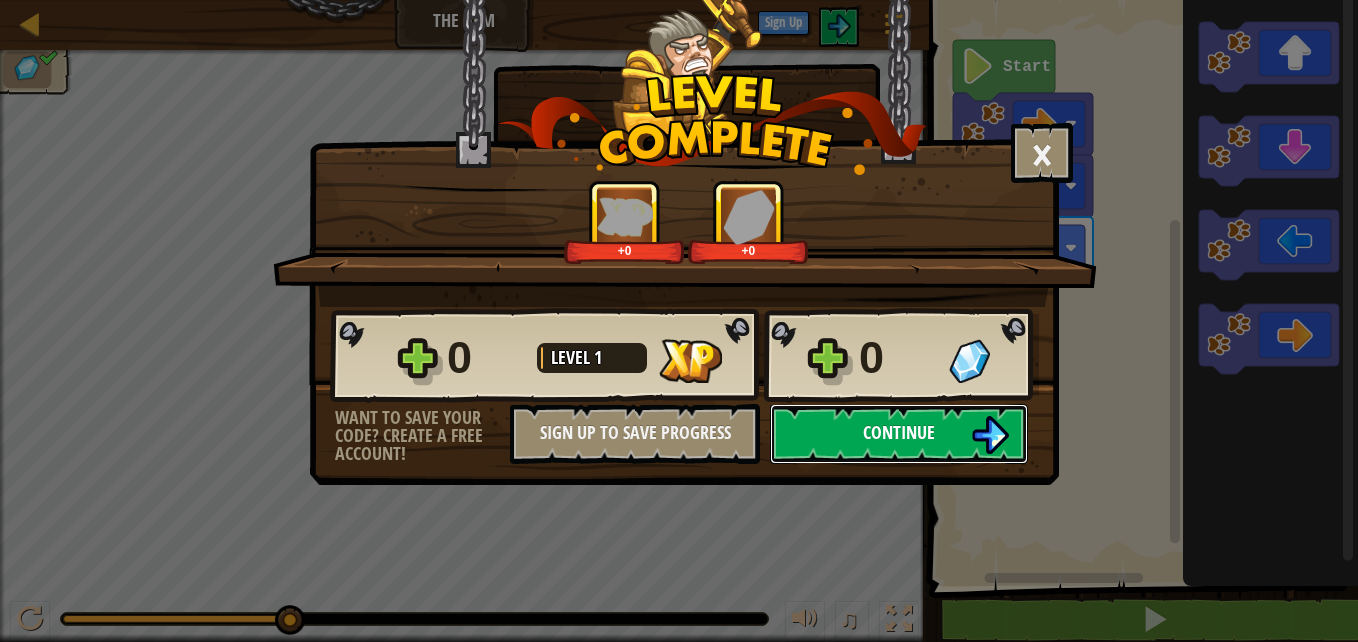 click on "Continue" at bounding box center [899, 432] 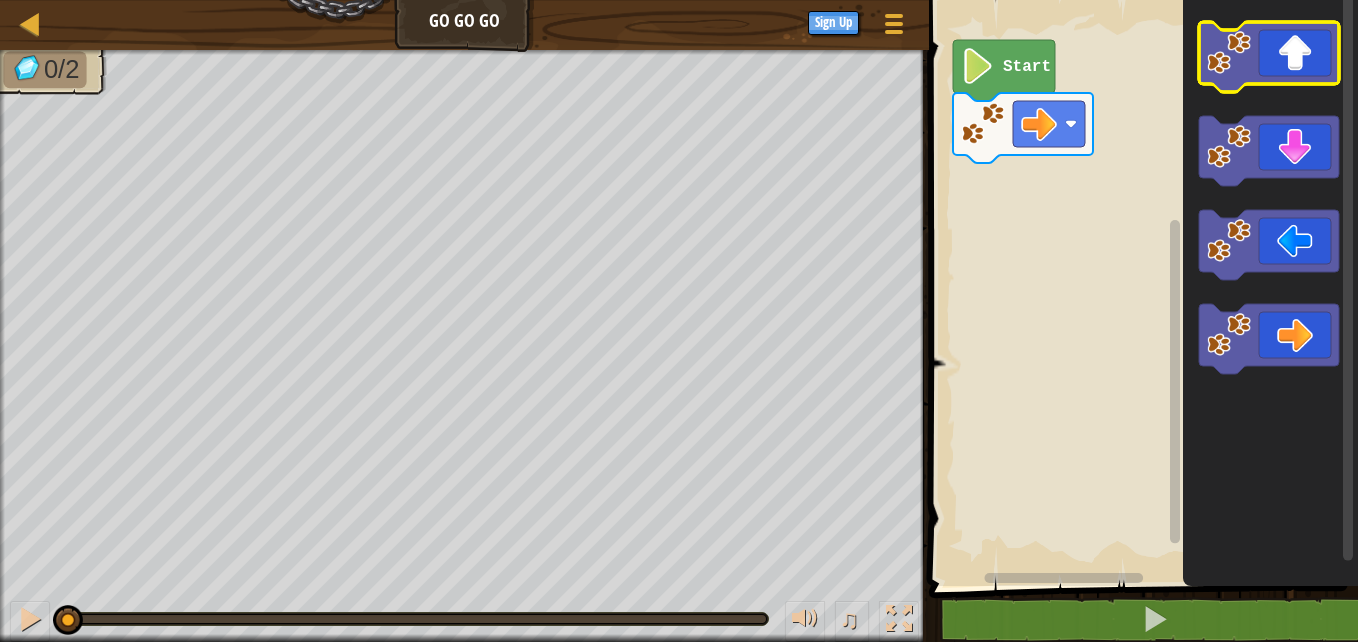 click 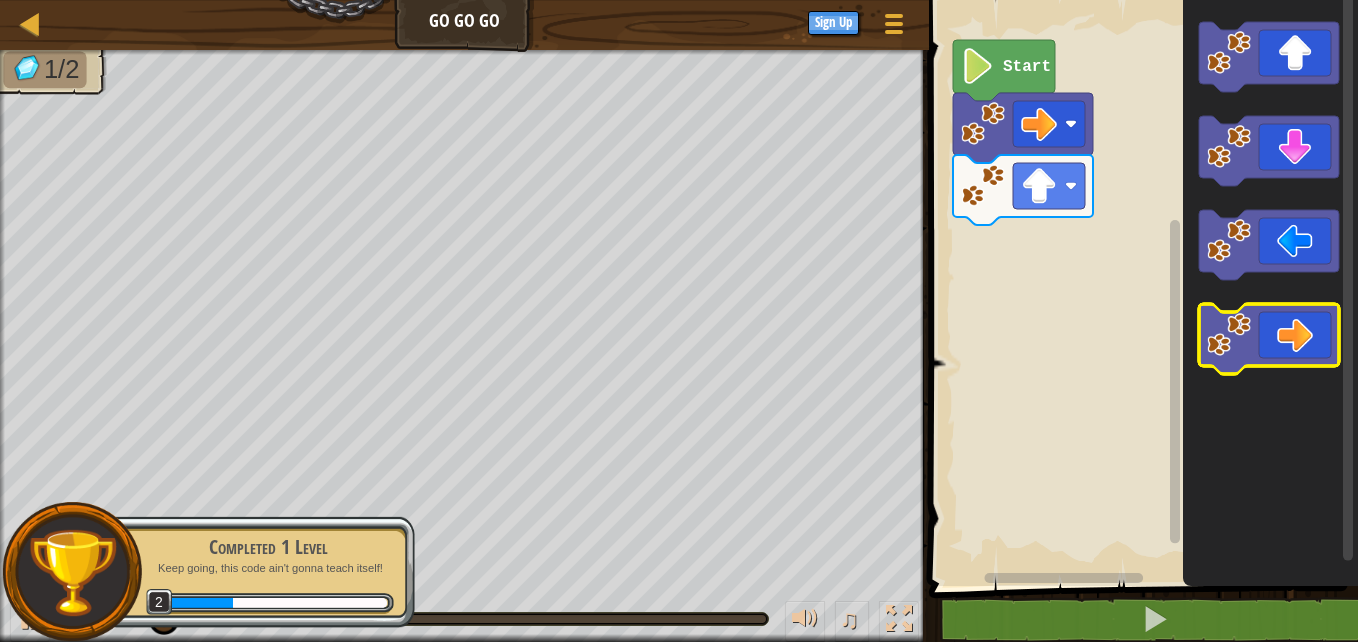 click 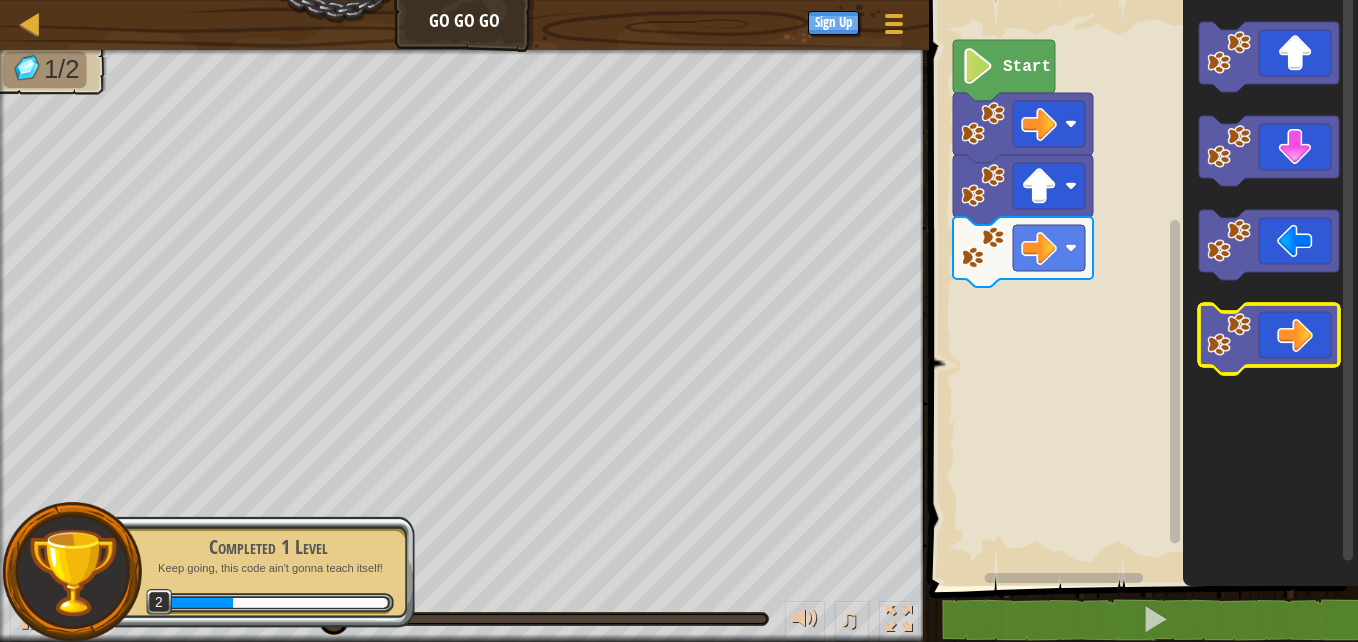click 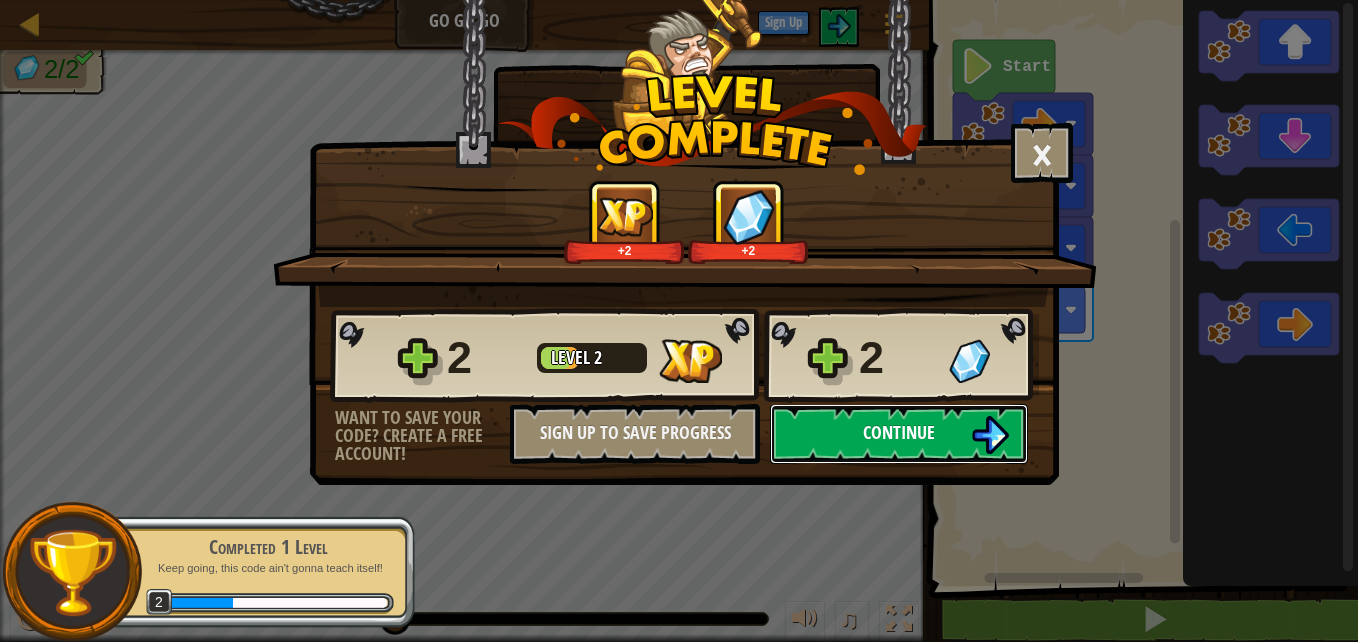 click on "Continue" at bounding box center (899, 434) 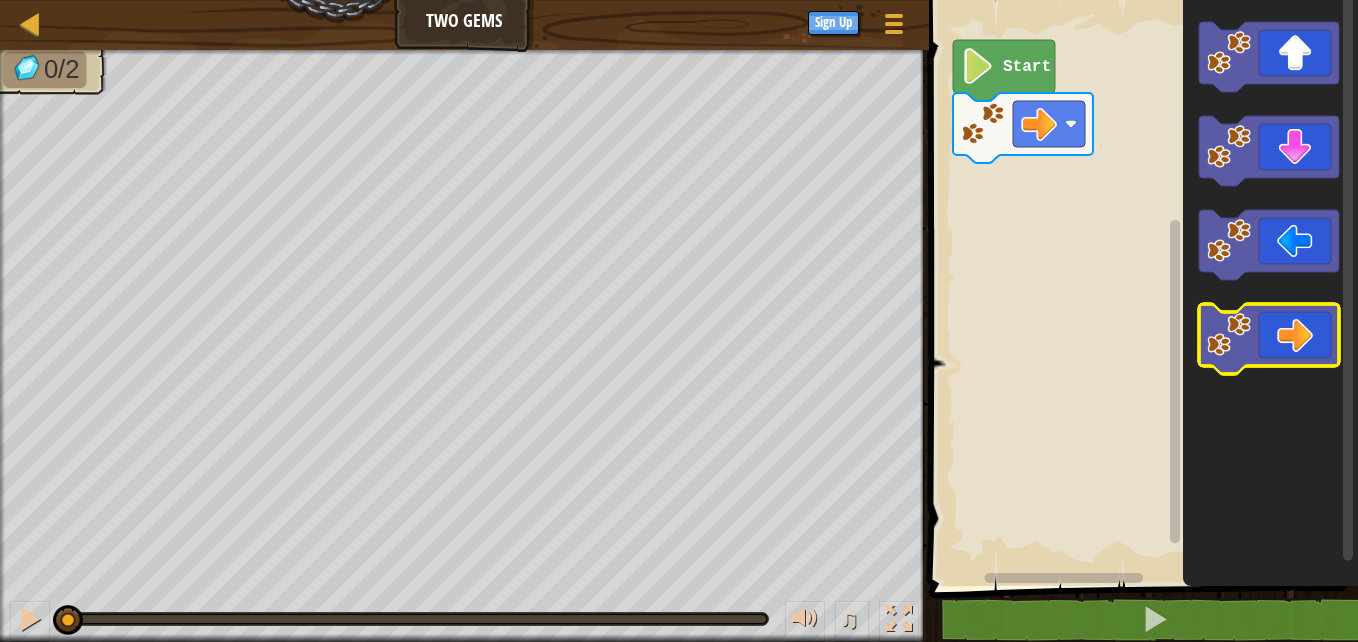click 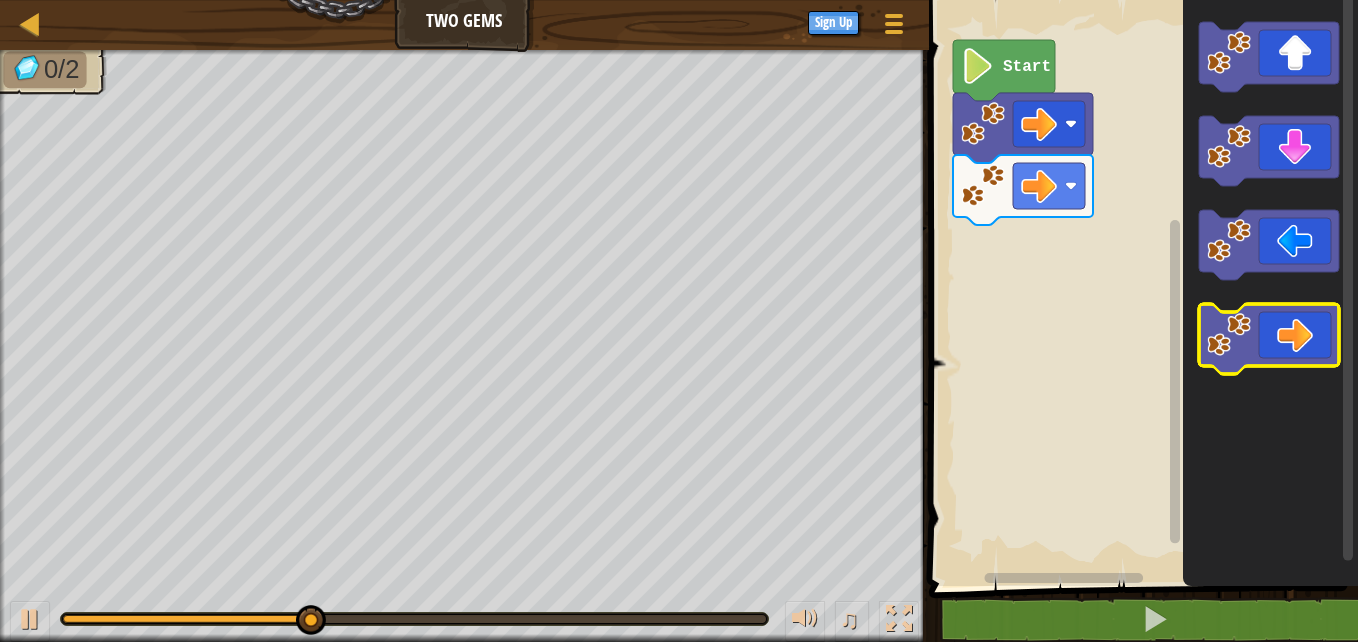 click 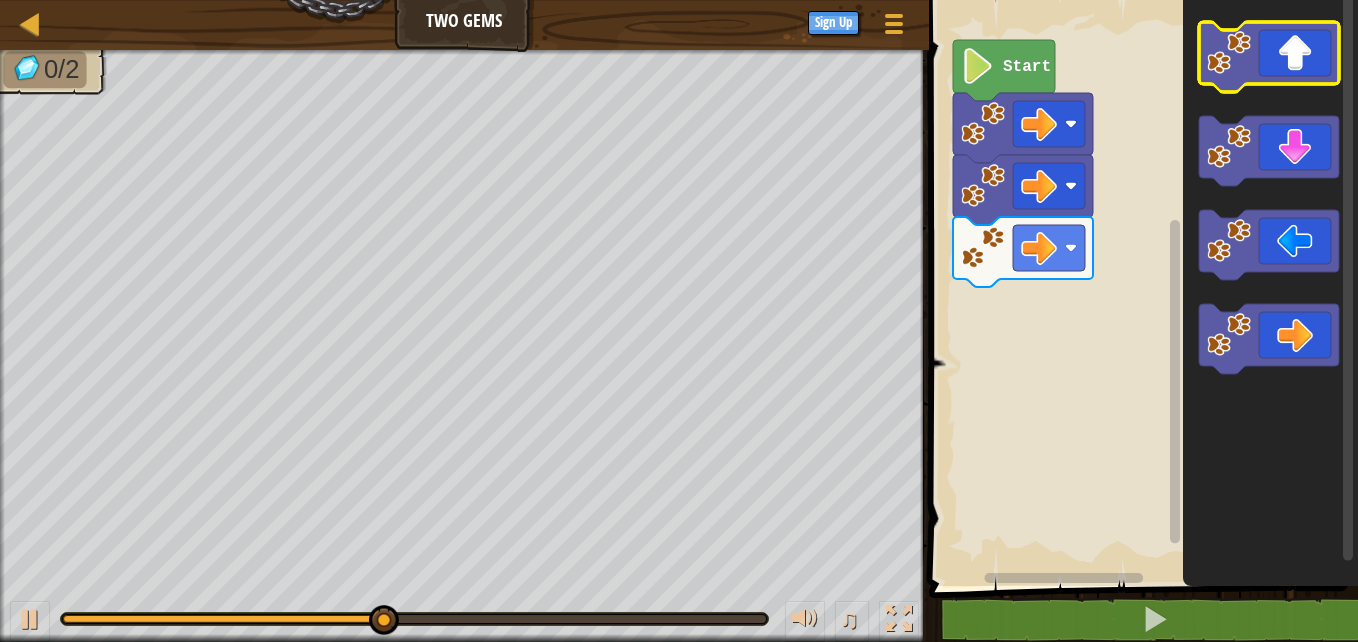 click 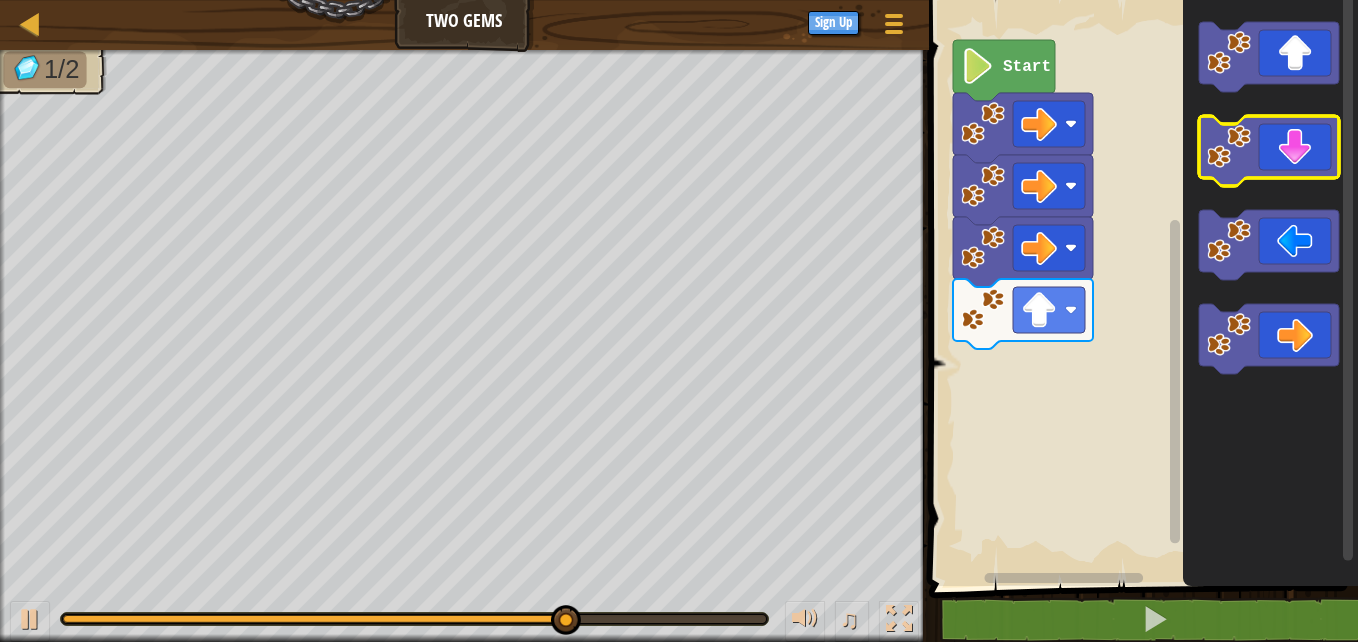 click 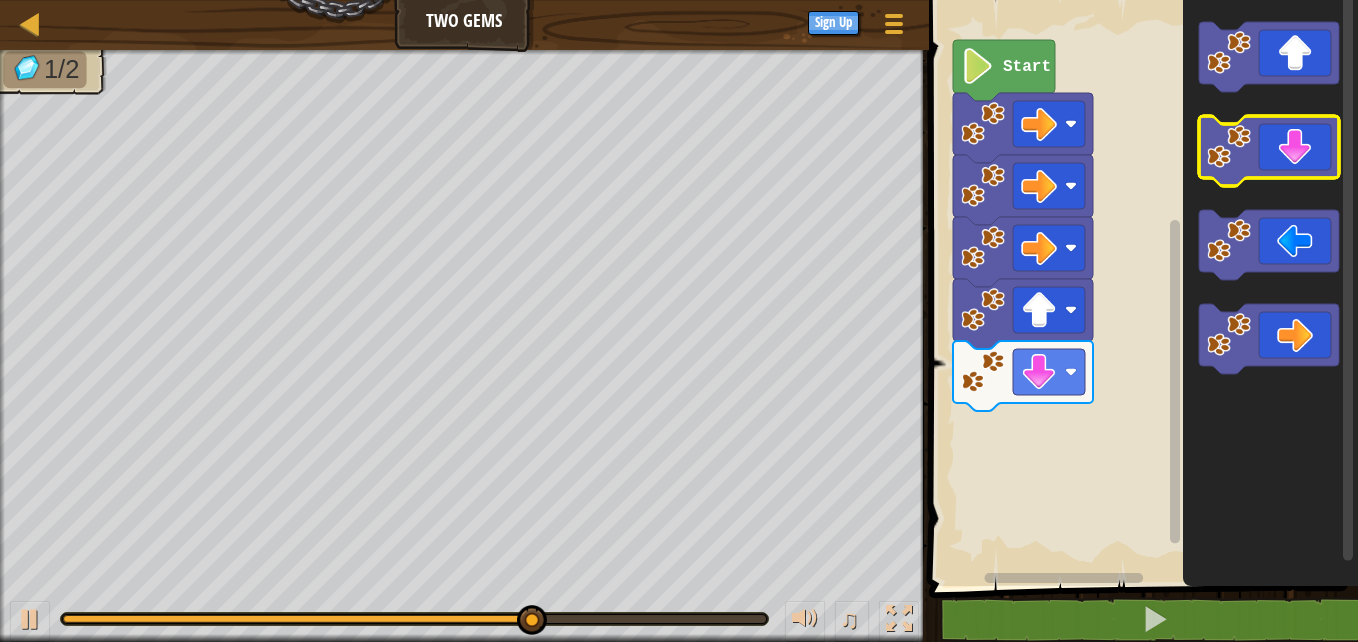 click 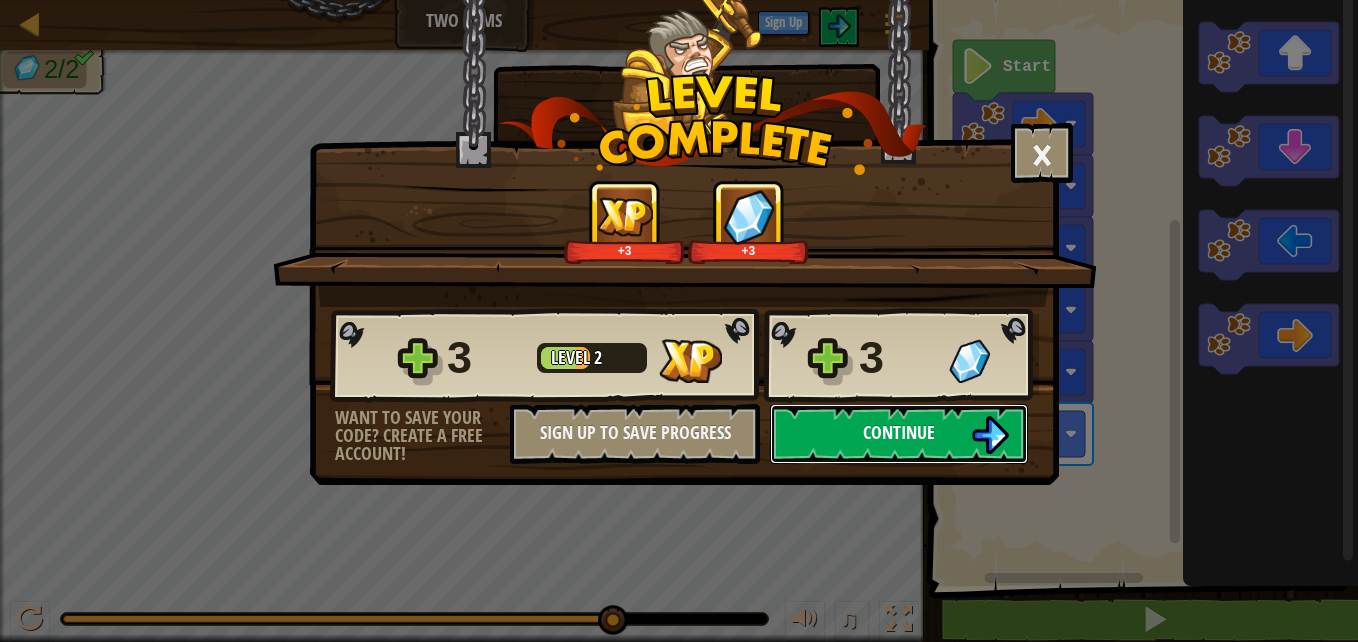 click on "Continue" at bounding box center (899, 432) 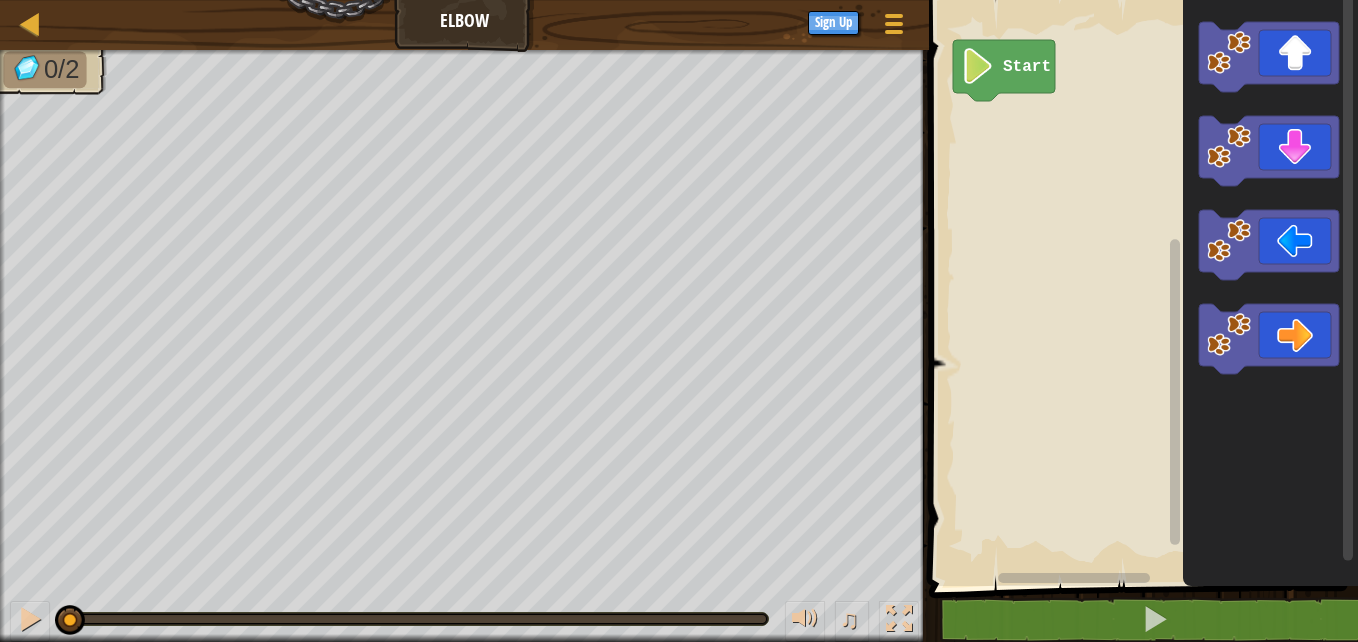 click 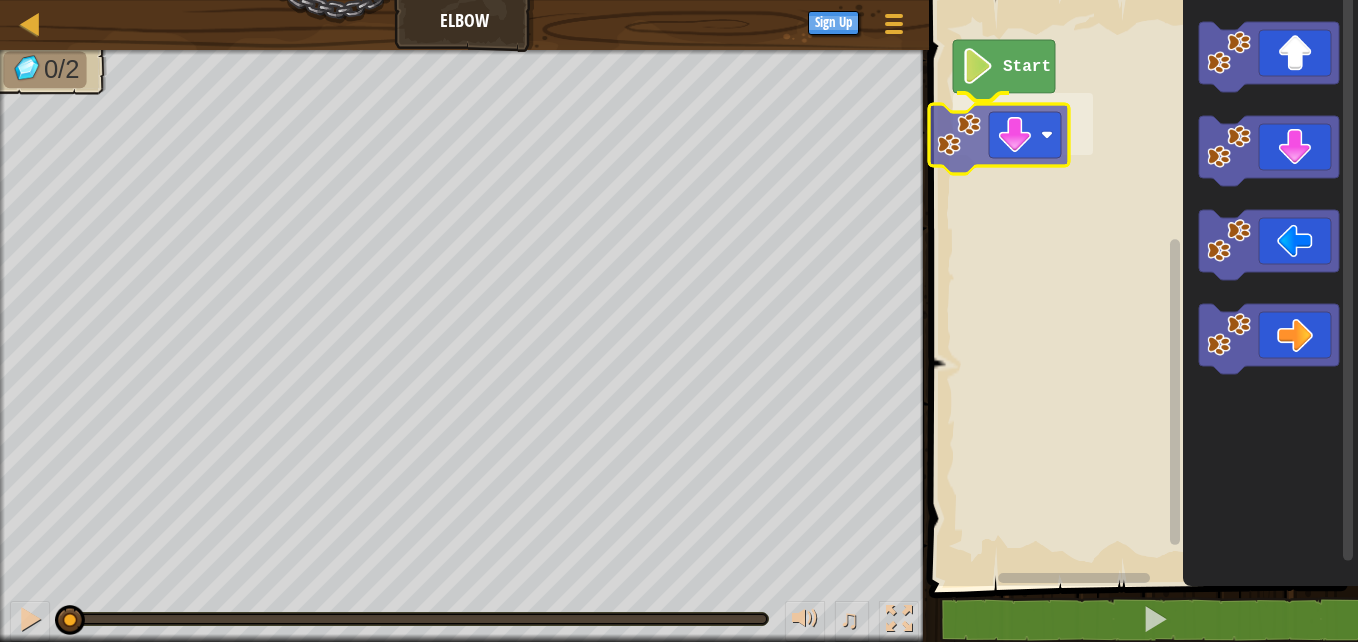 click on "Start" at bounding box center (1140, 288) 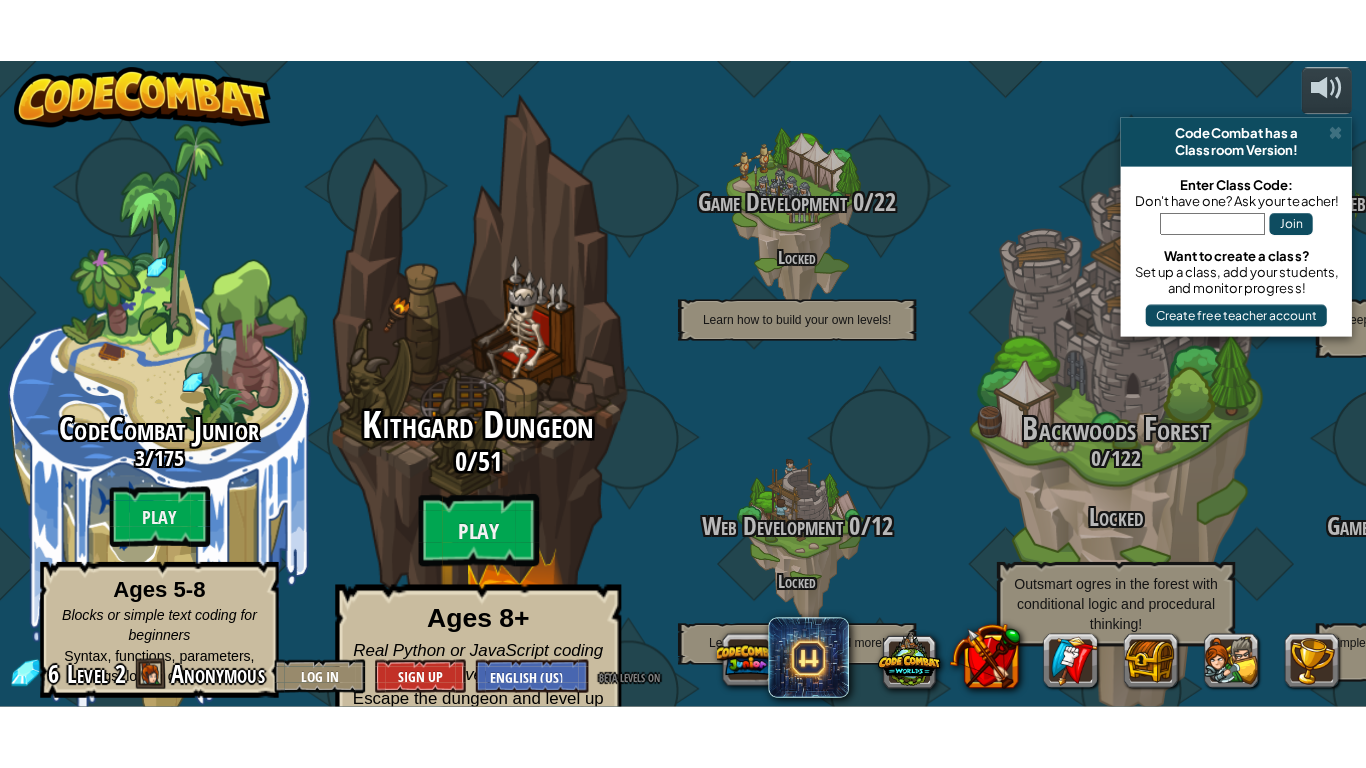 scroll, scrollTop: 0, scrollLeft: 0, axis: both 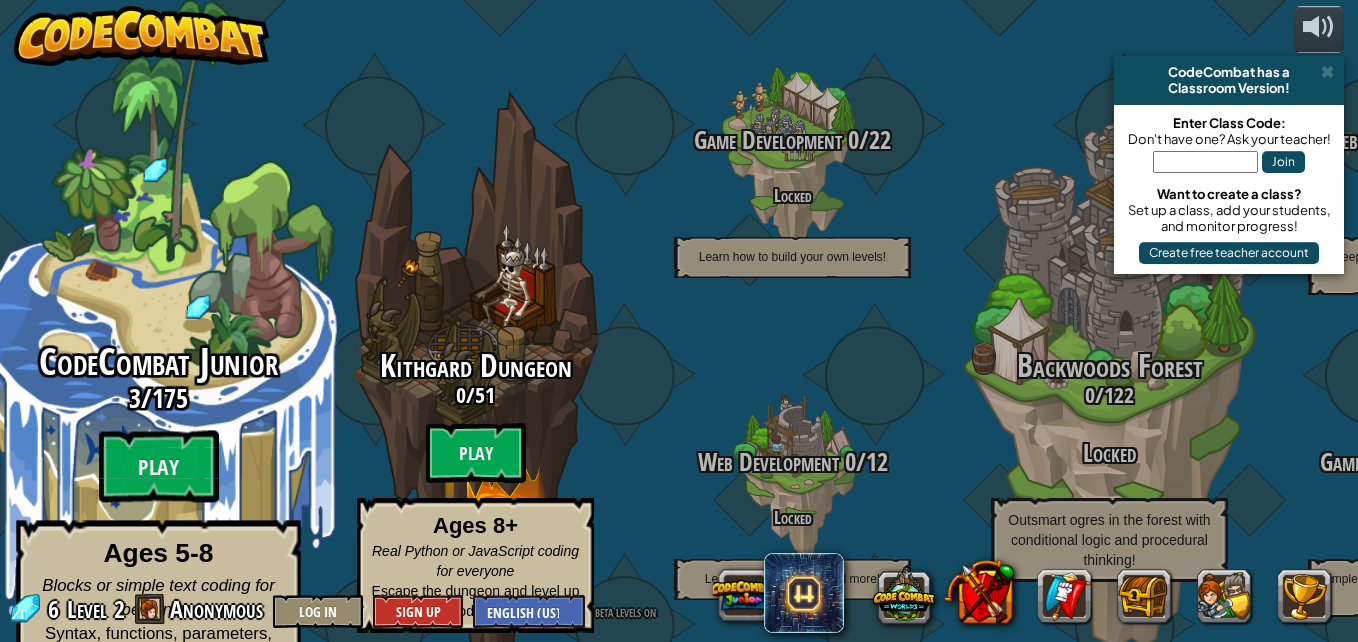 click on "CodeCombat Junior" at bounding box center (158, 362) 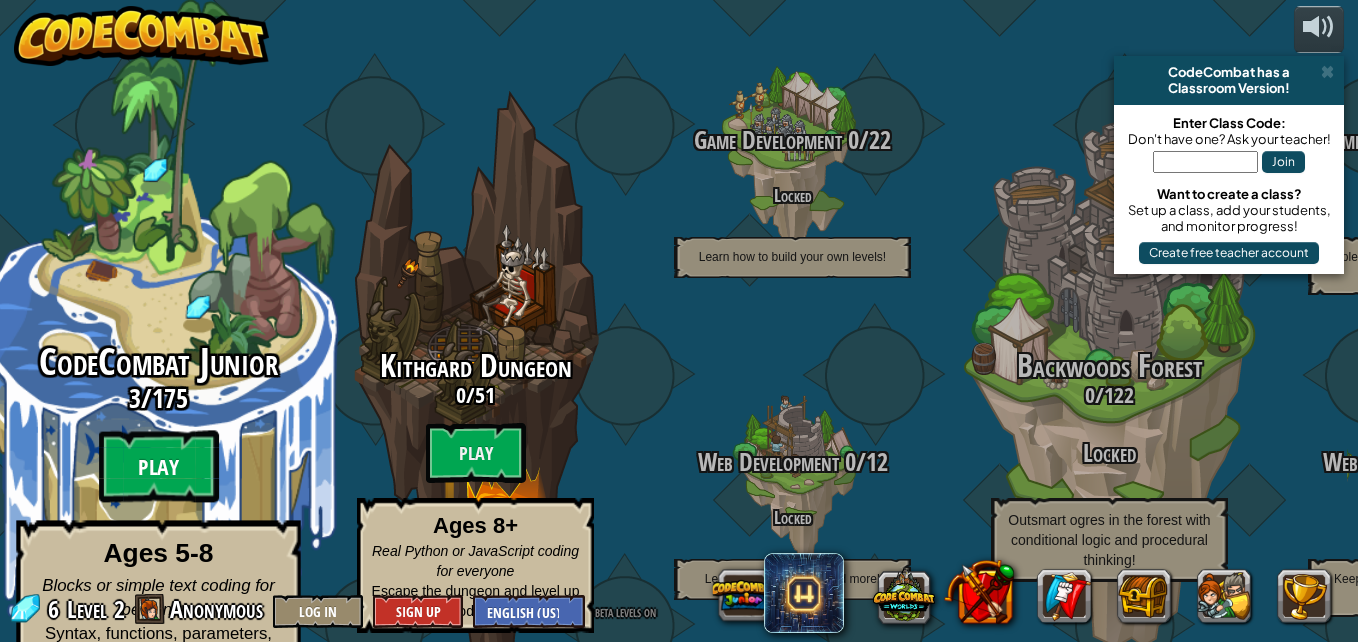 click on "Play" at bounding box center [159, 467] 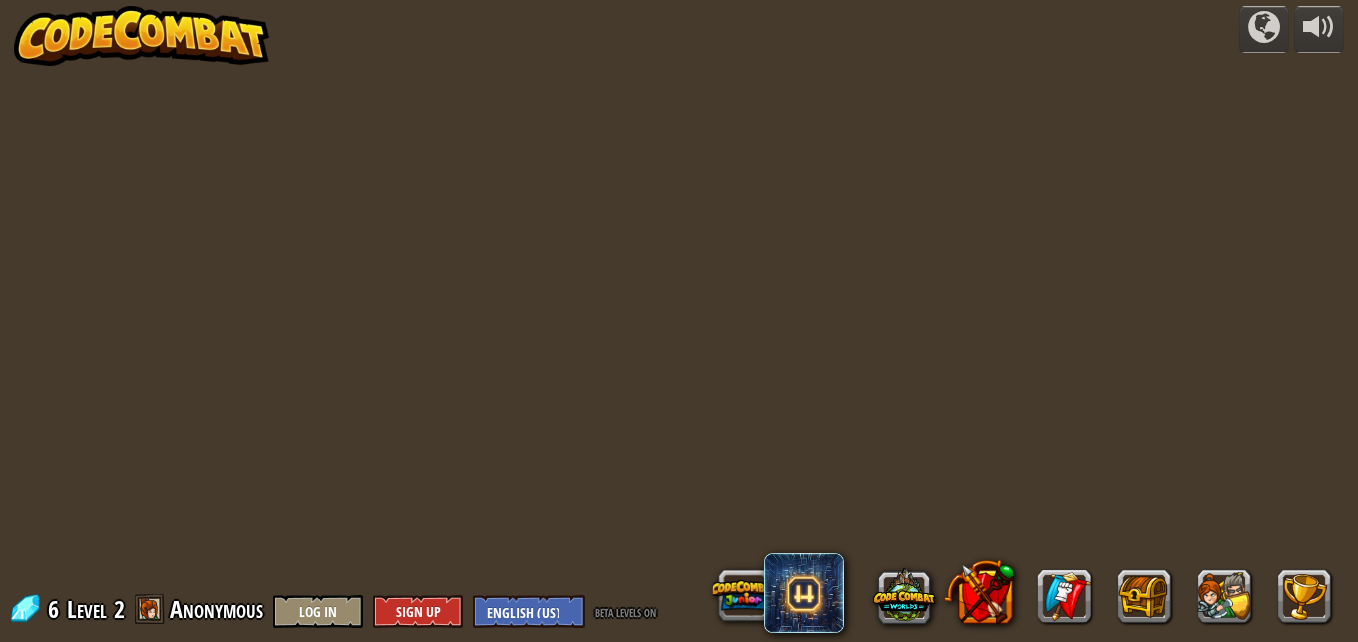 click on "powered by [NUMBER] Level [NUMBER] Anonymous Log In Sign Up English (US) English (UK) 简体中文 繁體中文 русский español (ES) español (América Latina) français Português (Portugal) Português (Brasil) ---------------------------------- العربية azərbaycan dili български език Català čeština dansk Deutsch (Deutschland) Deutsch (Österreich) Deutsch (Schweiz) Eesti Ελληνικά Esperanto Filipino فارسی Galego 한국어 ʻŌlelo Hawaiʻi עברית hrvatski jezik magyar Bahasa Indonesia Italiano қазақ тілі lietuvių kalba latviešu te reo Māori Македонски मानक हिन्दी Монгол хэл Bahasa Melayu မြန်မာစကား Nederlands (België) Nederlands (Nederland) 日本語 Norsk Bokmål Norsk Nynorsk O'zbekcha Polski limba română српски slovenčina slovenščina suomi Svenska ไทย Türkçe українська اُردُو Tiếng Việt 吴语 吳語 beta levels on   turn off" at bounding box center [679, 321] 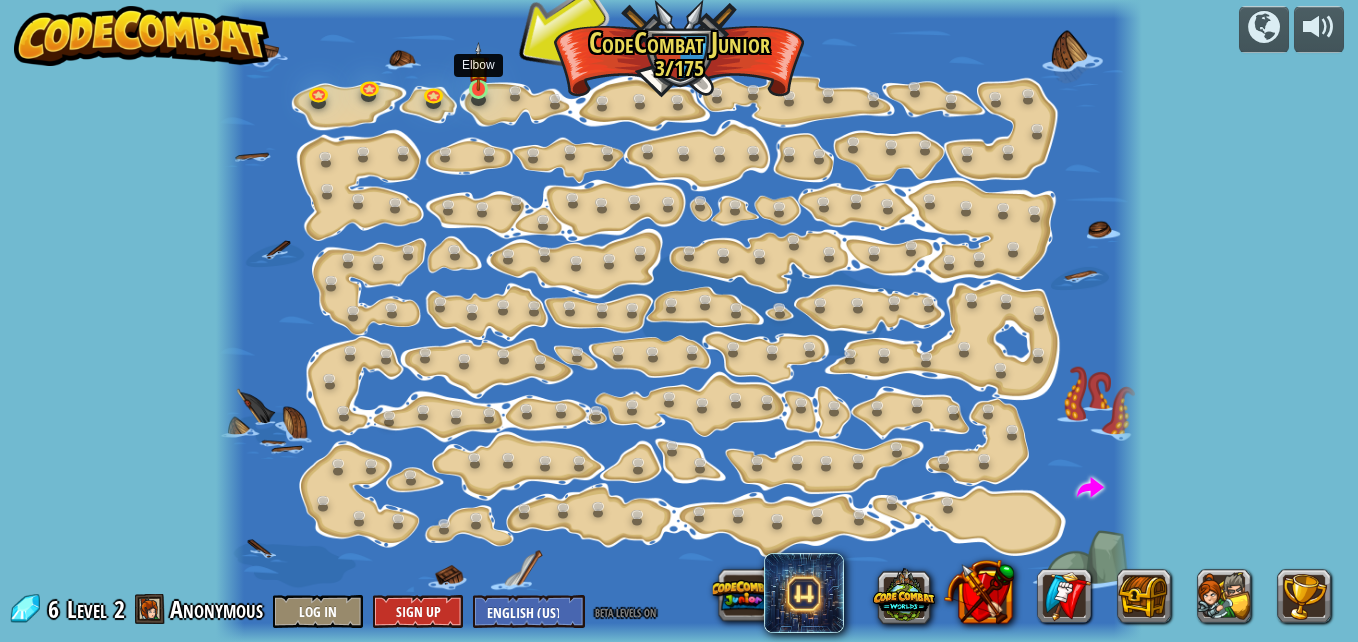 click at bounding box center (478, 66) 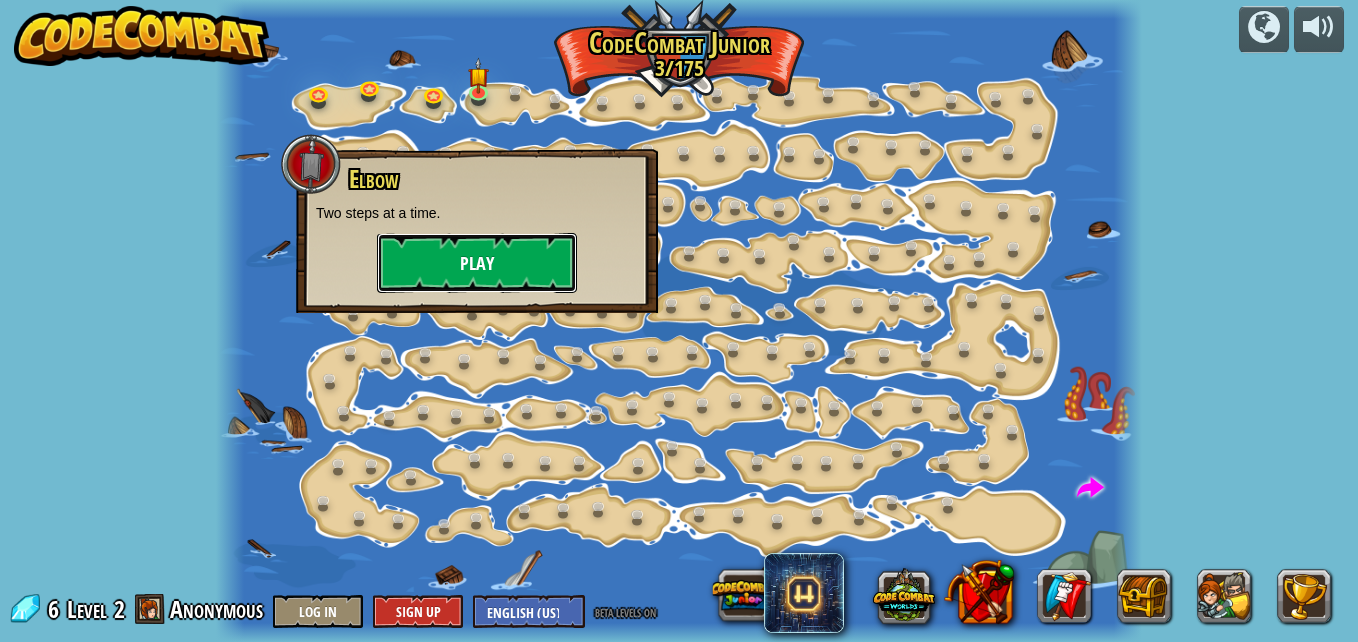 click on "Play" at bounding box center [477, 263] 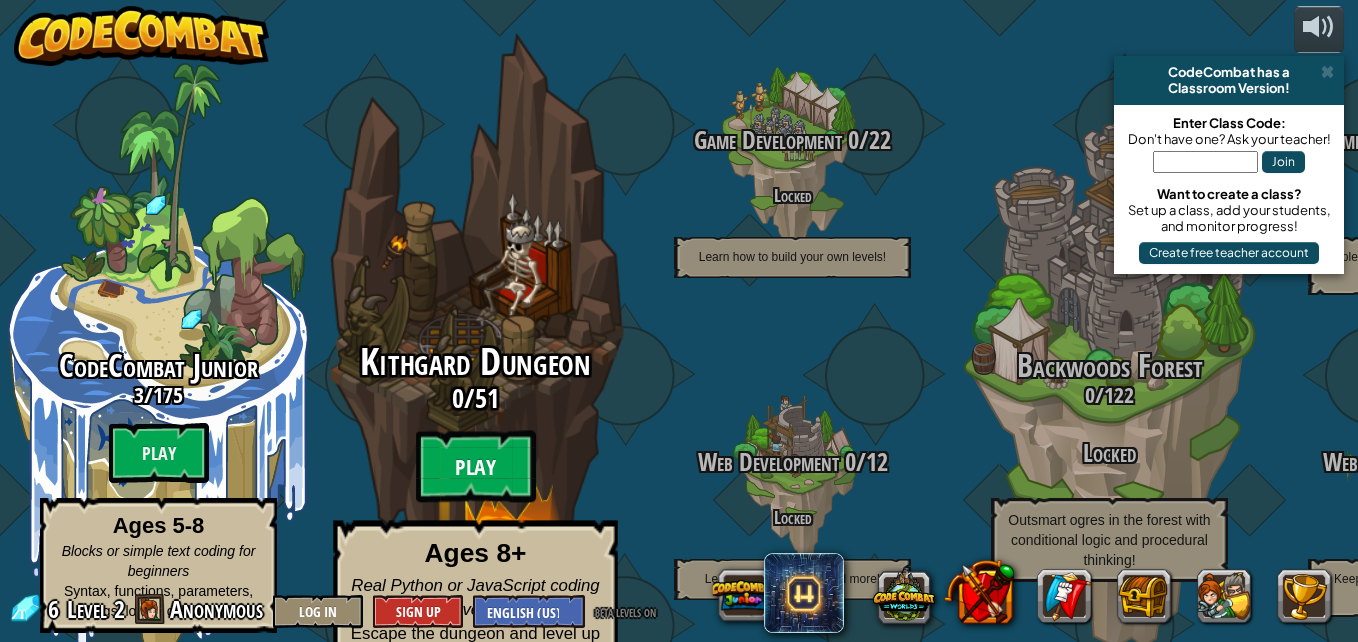 click on "Play" at bounding box center [476, 467] 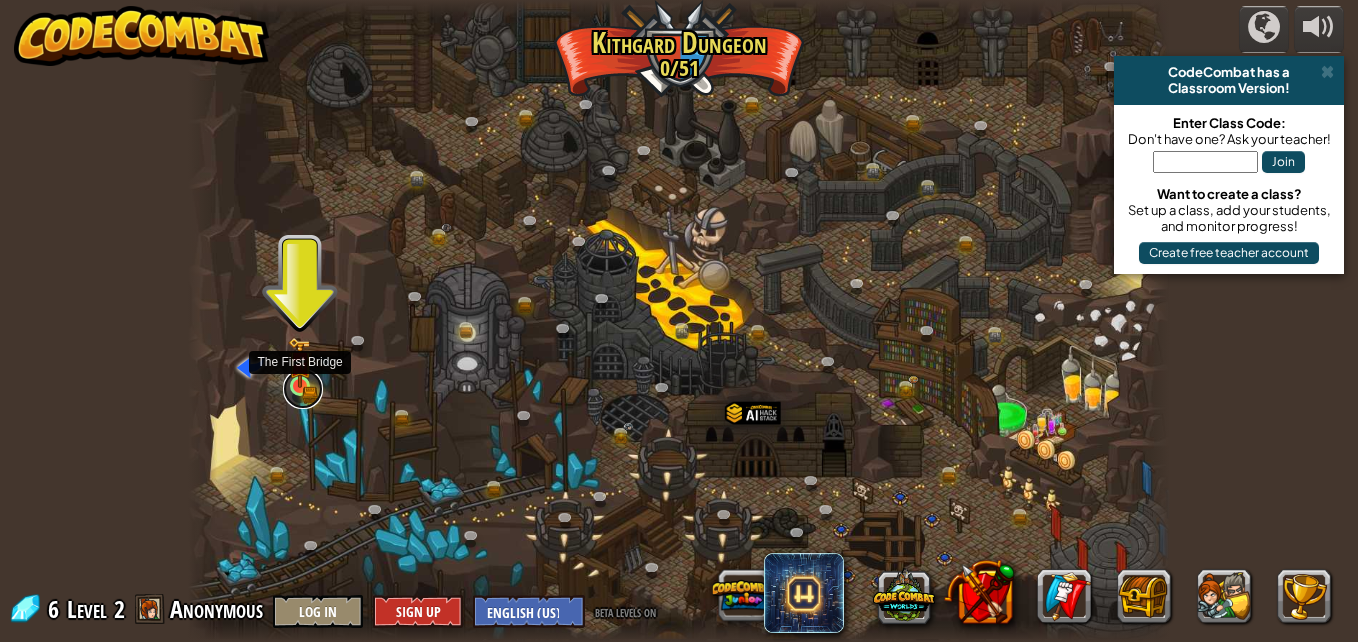 click at bounding box center [303, 389] 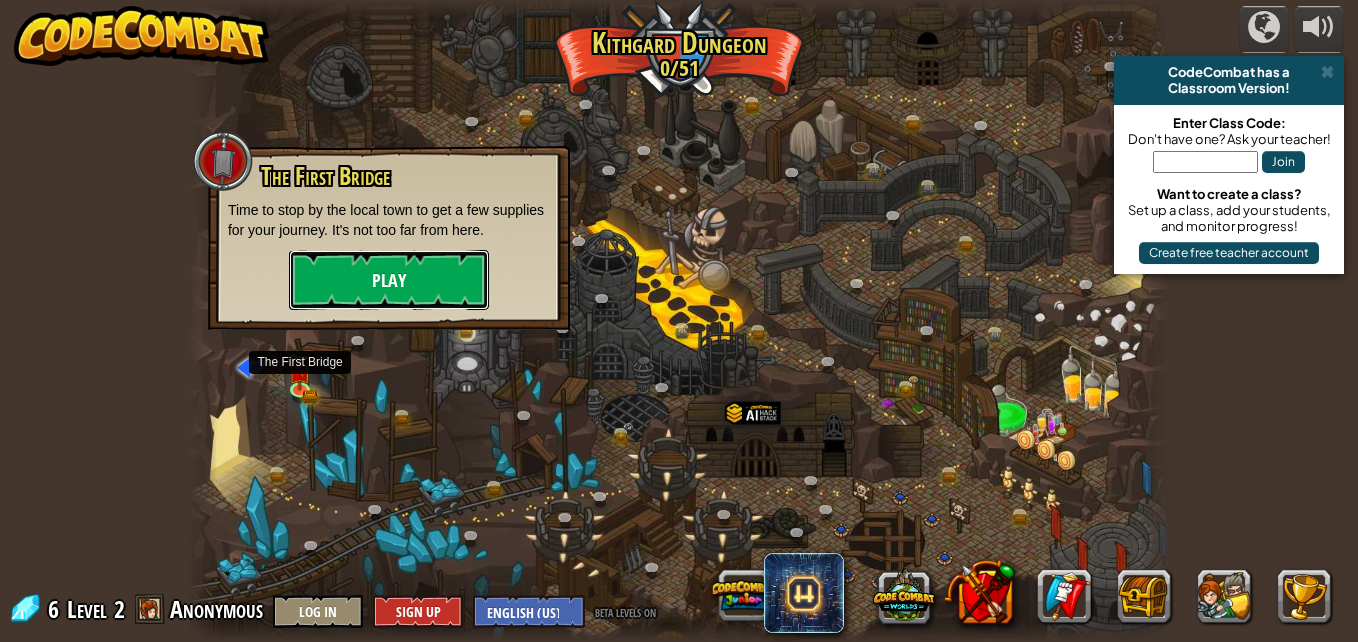 click on "Play" at bounding box center [389, 280] 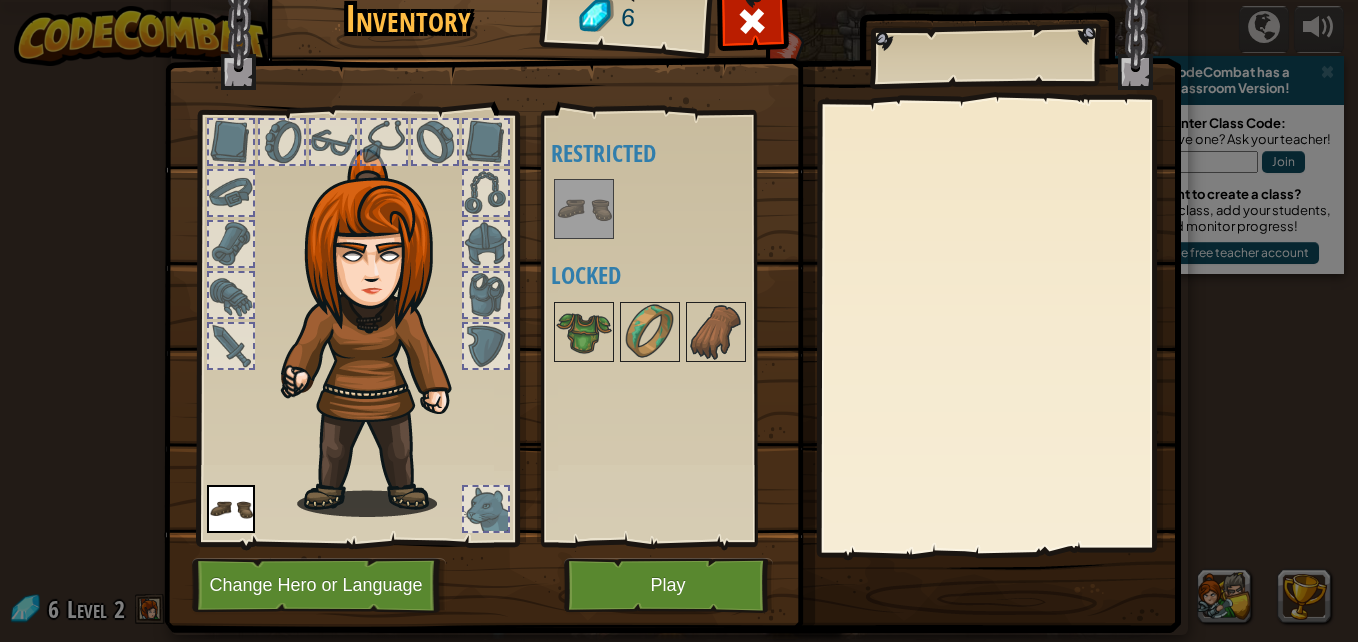 click at bounding box center (584, 209) 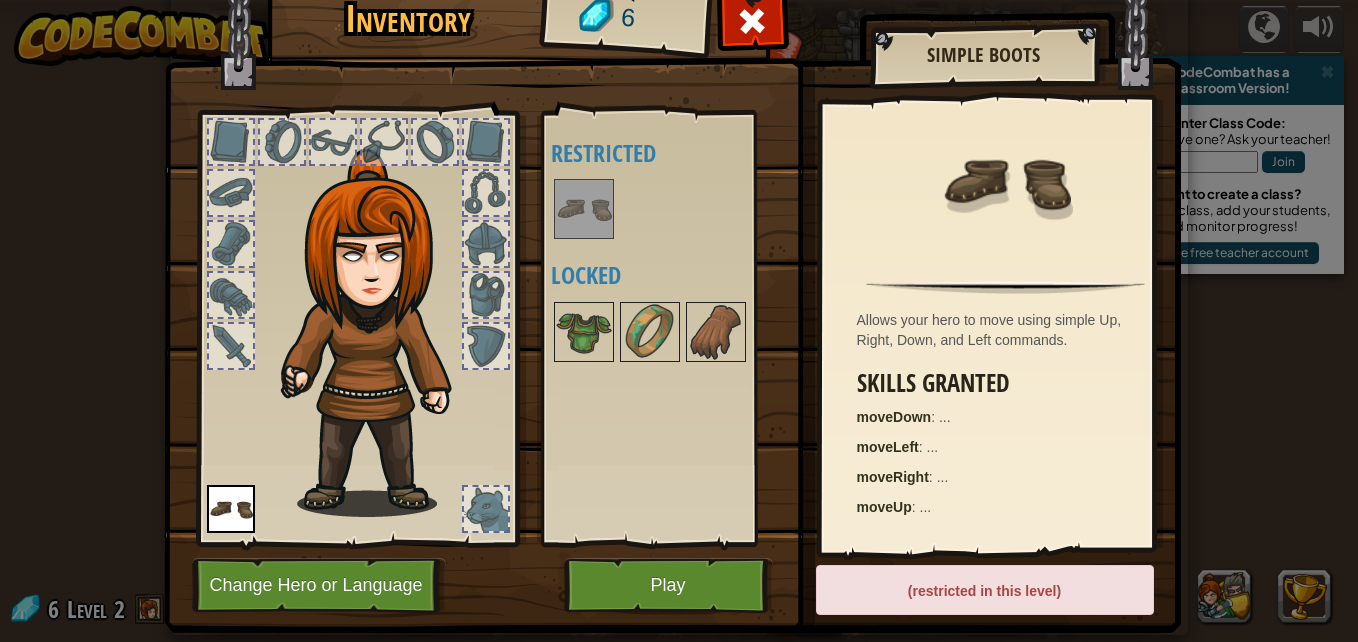 click at bounding box center [584, 209] 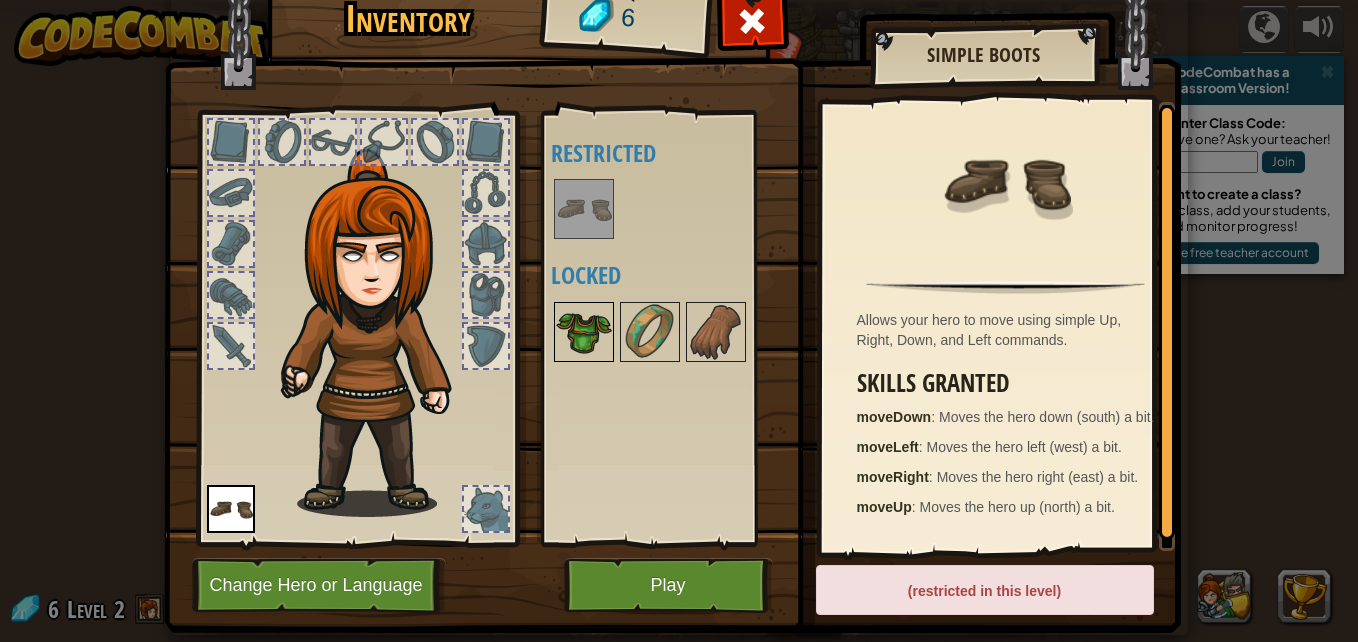 click at bounding box center [584, 332] 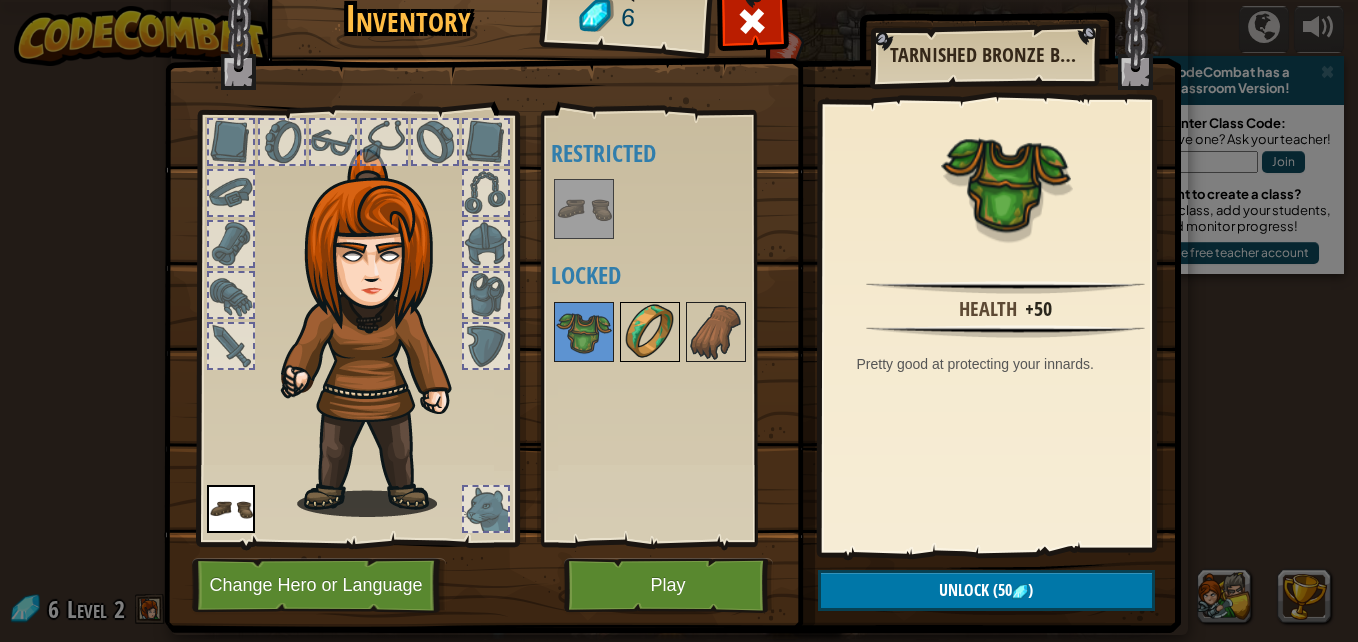 click at bounding box center (650, 332) 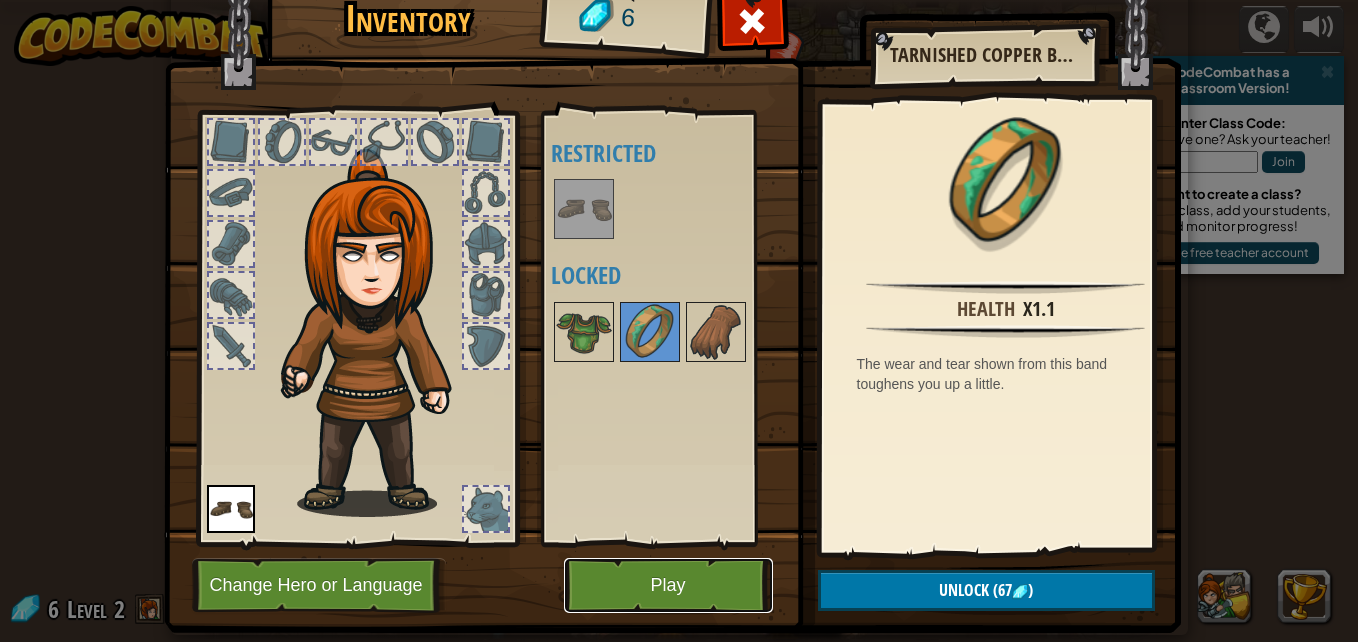 click on "Play" at bounding box center (668, 585) 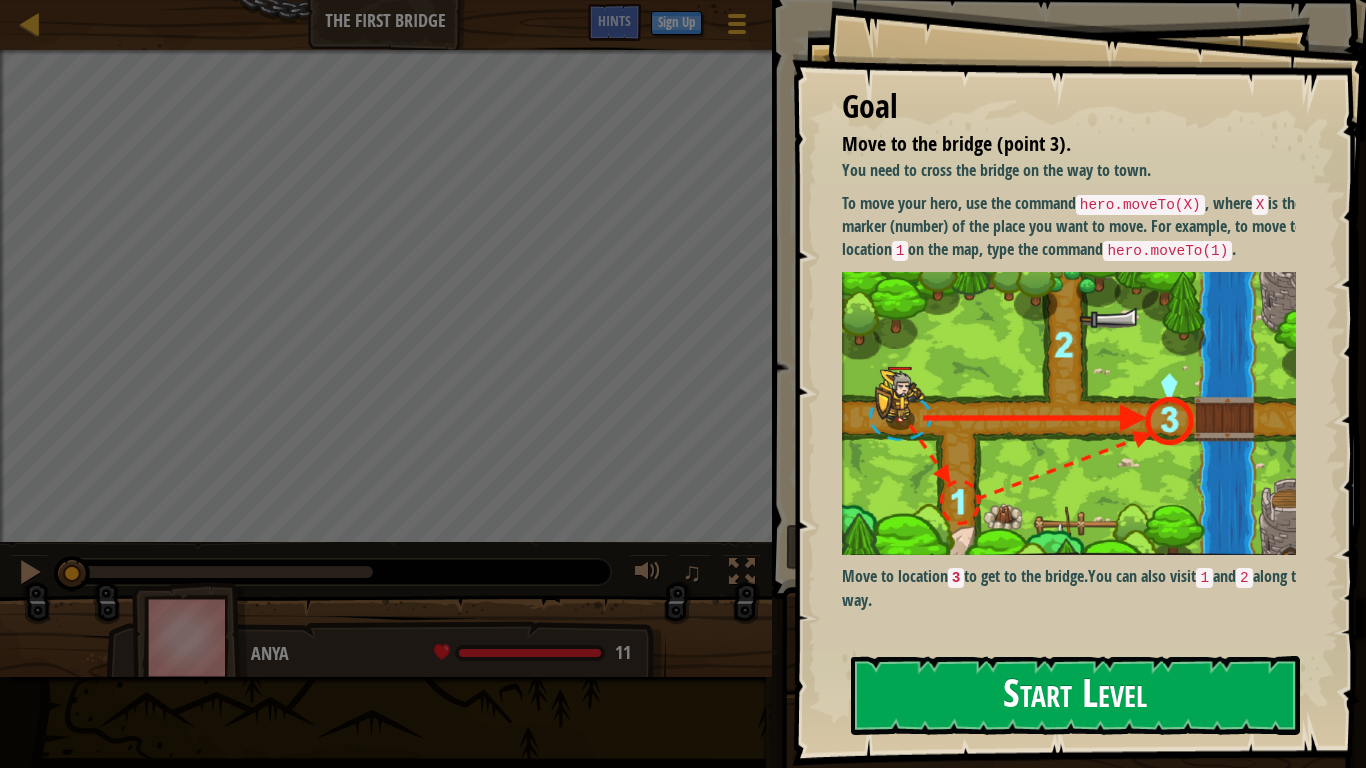 click on "Goal Move to the bridge (point [NUMBER]). You need to cross the bridge on the way to town.
To move your hero, use the command  hero.moveTo(X) , where  X  is the marker (number) of the place you want to move.
For example, to move to location  [NUMBER]  on the map, type the command  hero.moveTo([NUMBER]) .
Move to location  [NUMBER]  to get to the bridge.  You can also visit  [NUMBER]  and  [NUMBER]  along the way.
Start Level Error loading from server. Try refreshing the page. You'll need a subscription to play this level. Subscribe You'll need to join a course to play this level. Back to my courses Ask your teacher to assign a license to you so you can continue to play CodeCombat! Back to my courses This level is locked. Back to my courses" at bounding box center (1079, 383) 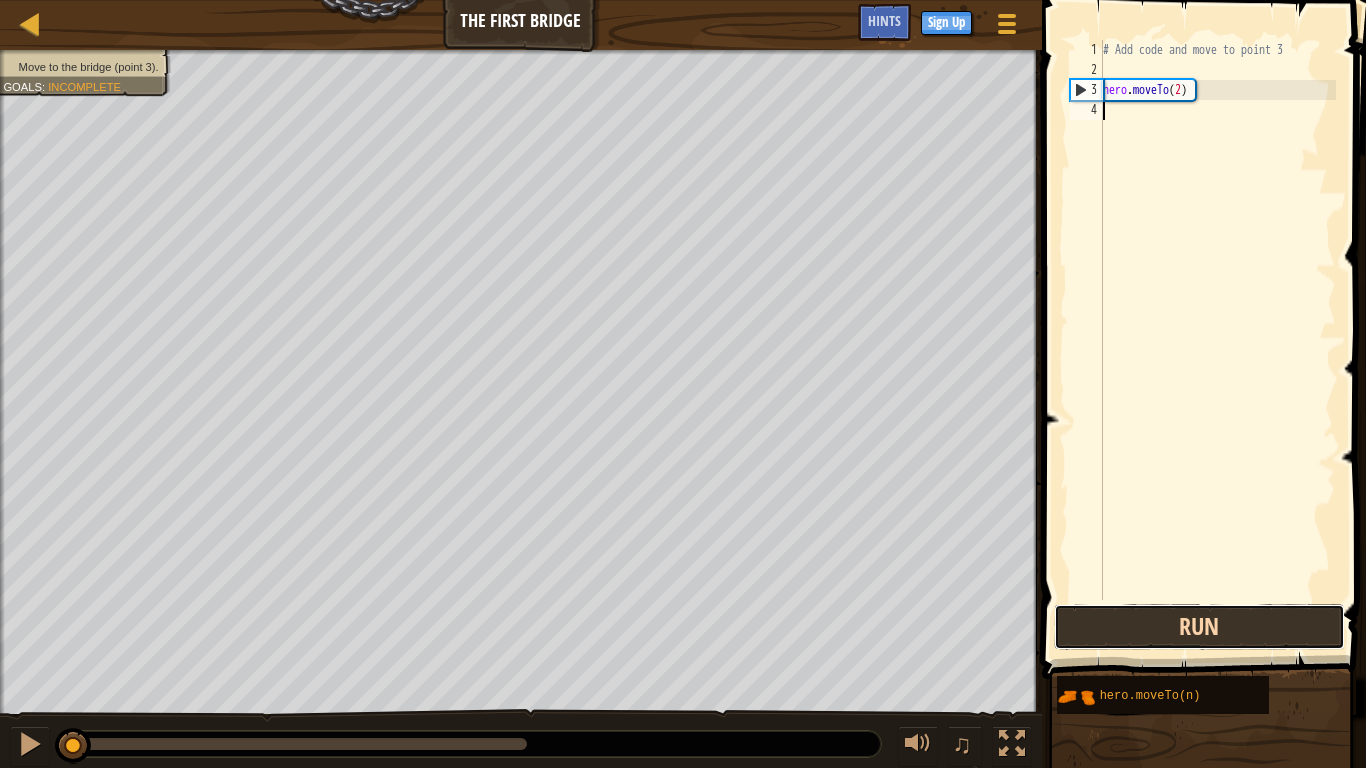 click on "Run" at bounding box center [1199, 627] 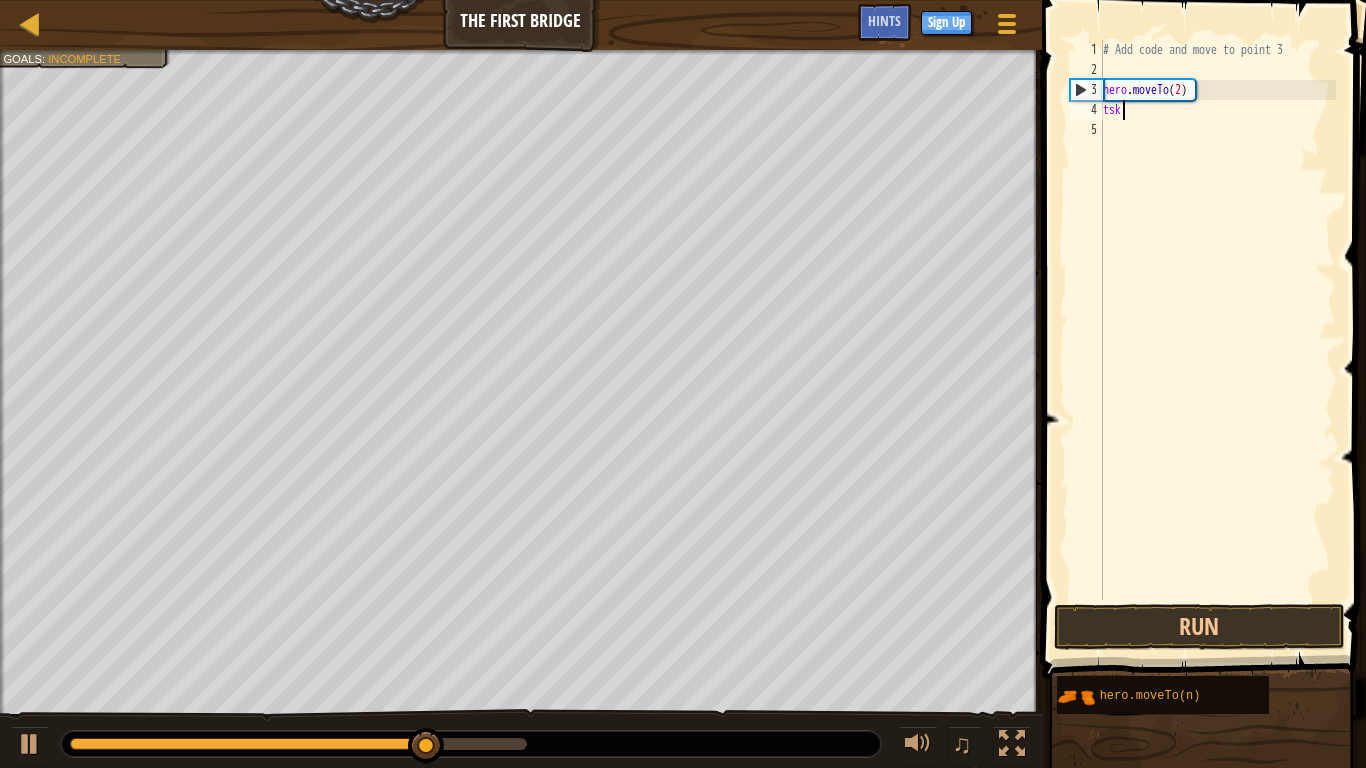 scroll, scrollTop: 9, scrollLeft: 0, axis: vertical 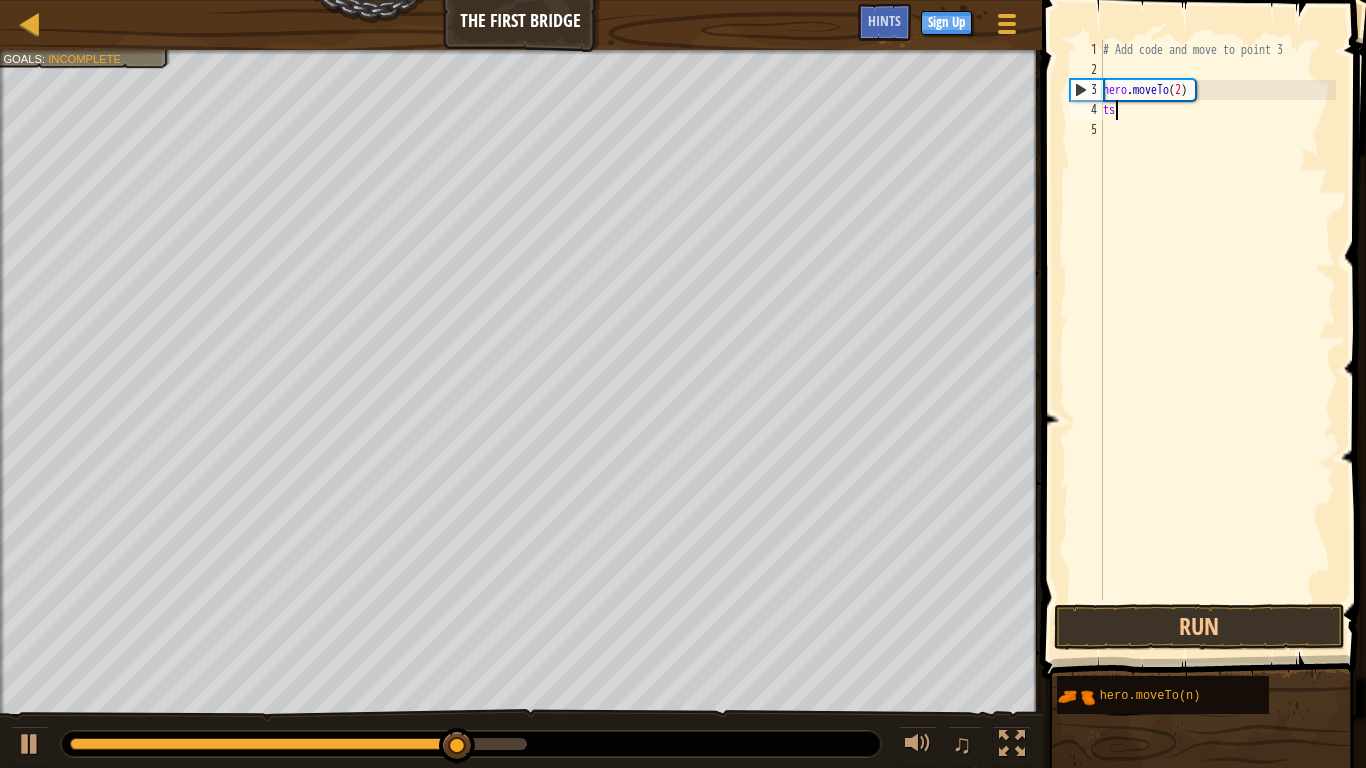type on "t" 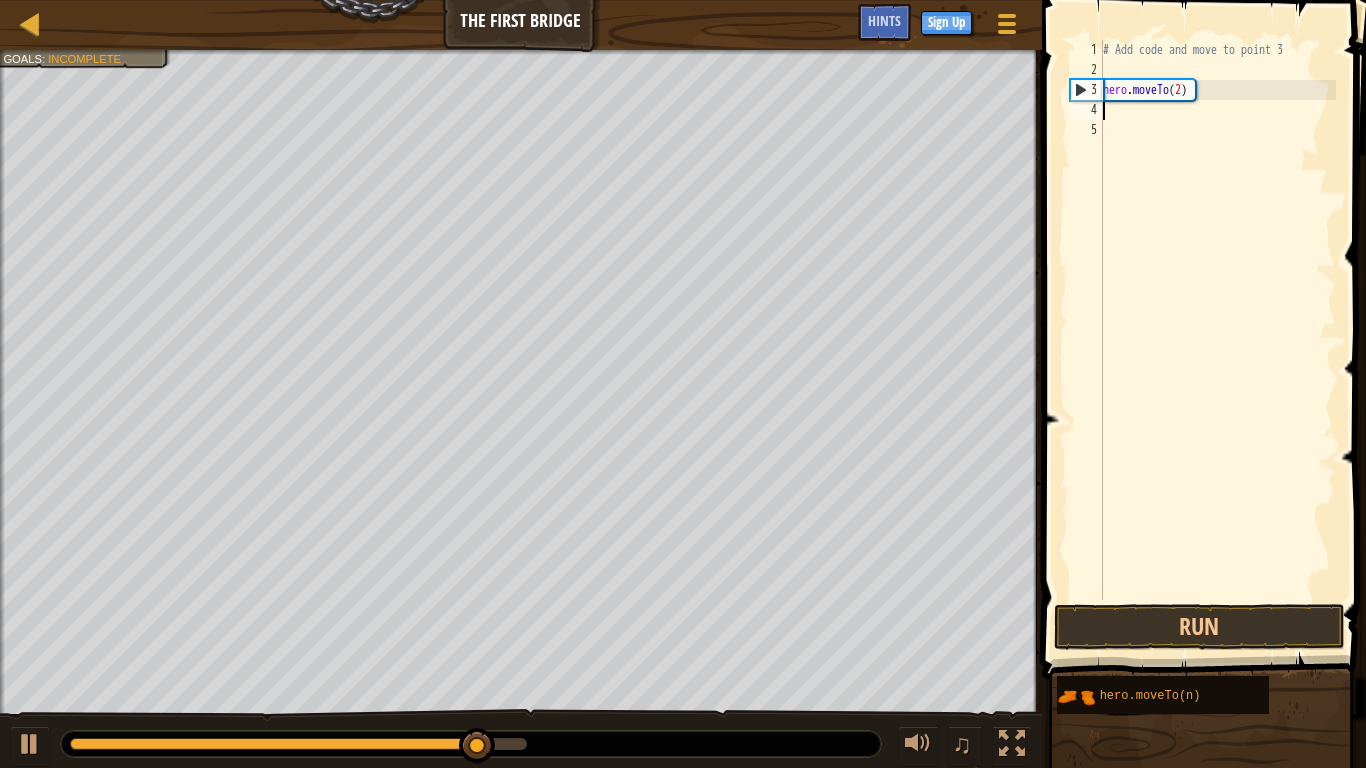 type on "s" 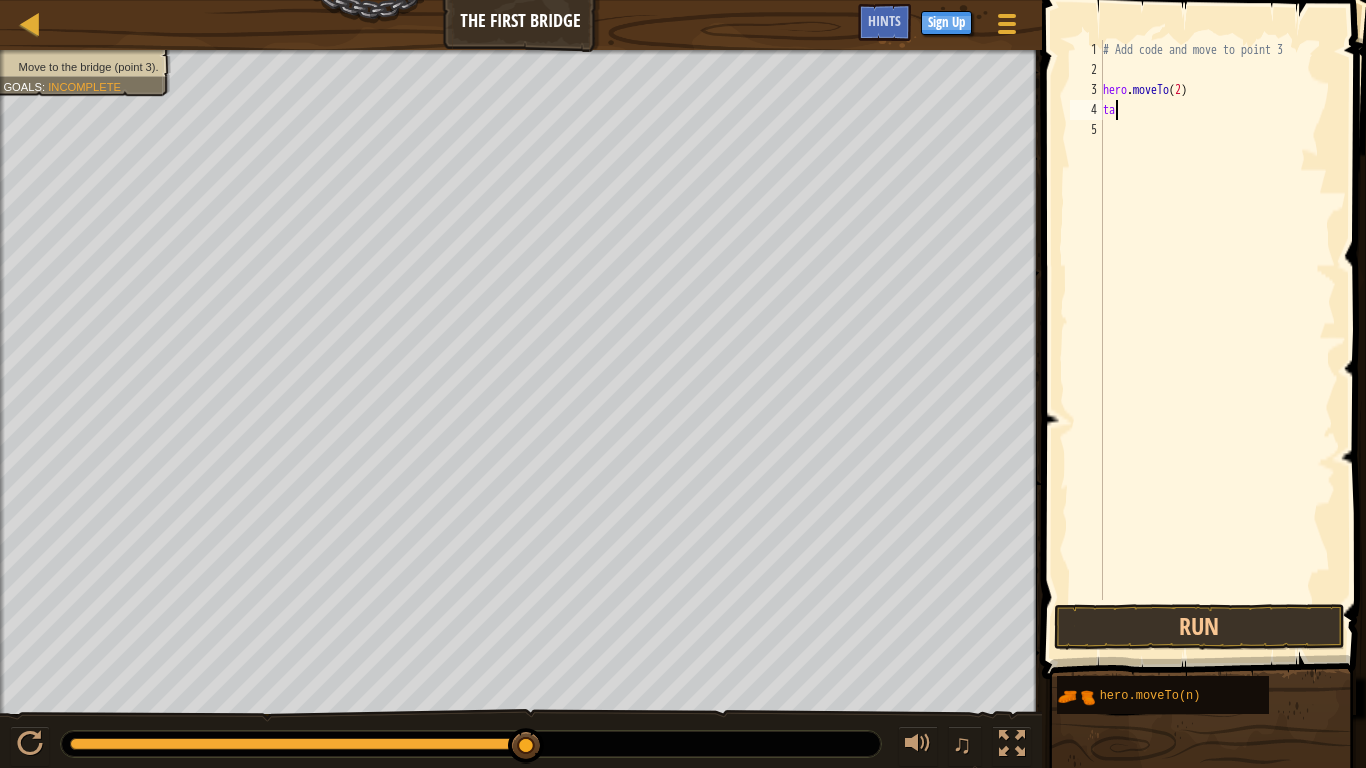 scroll, scrollTop: 9, scrollLeft: 0, axis: vertical 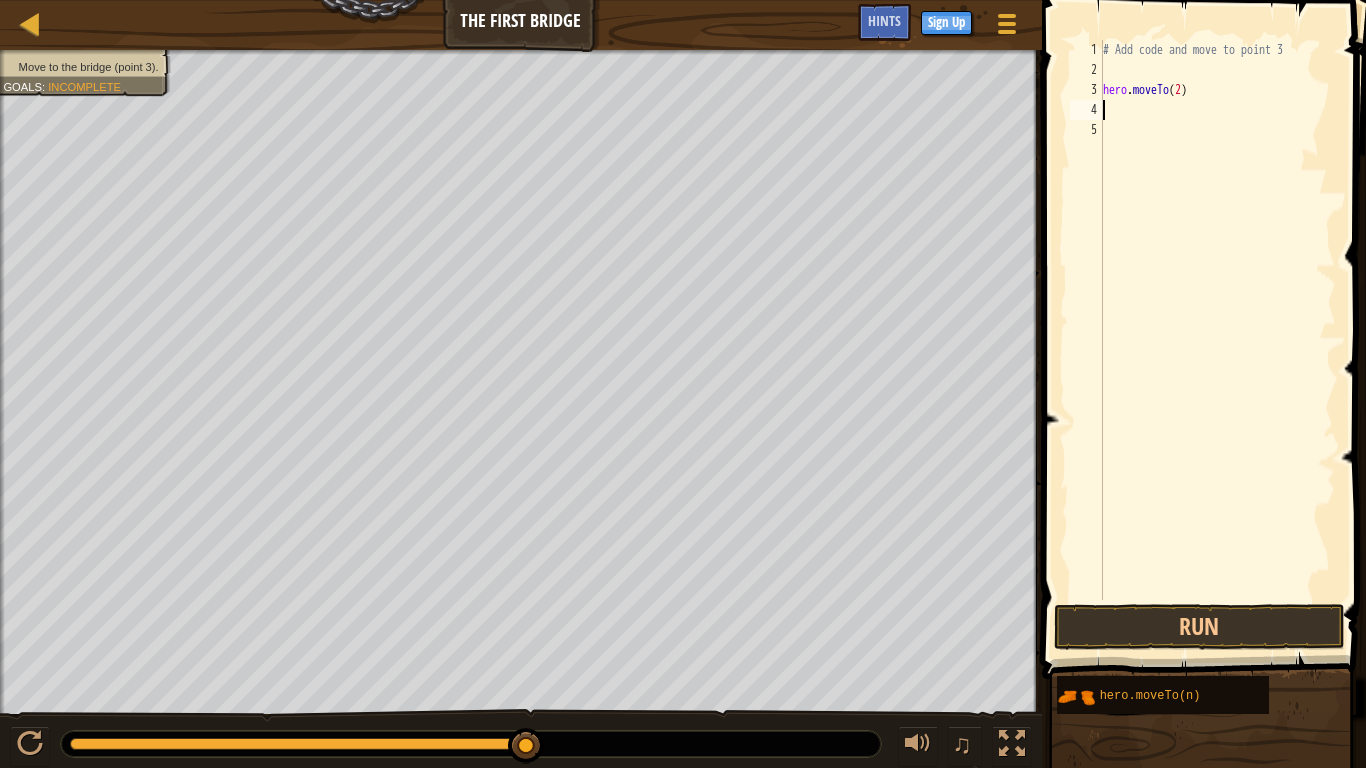 type on "t" 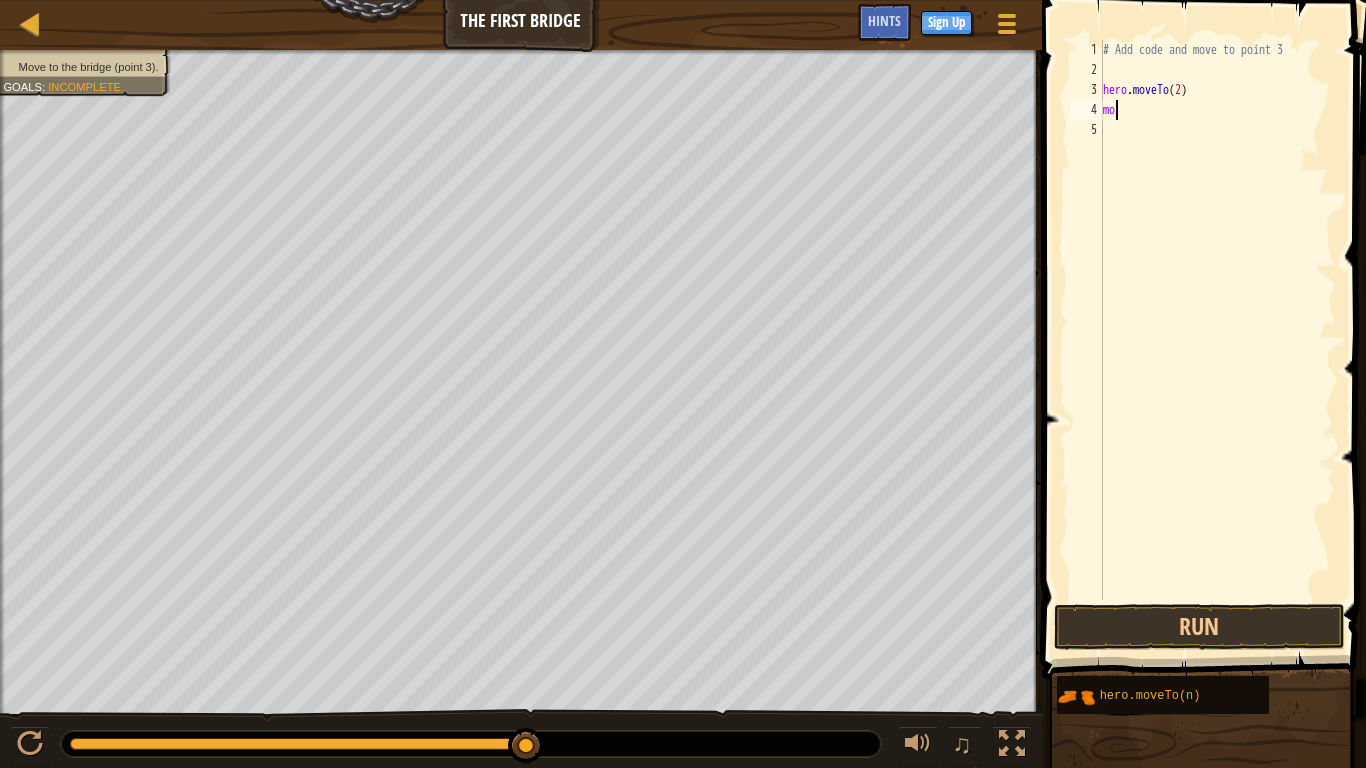 type on "m" 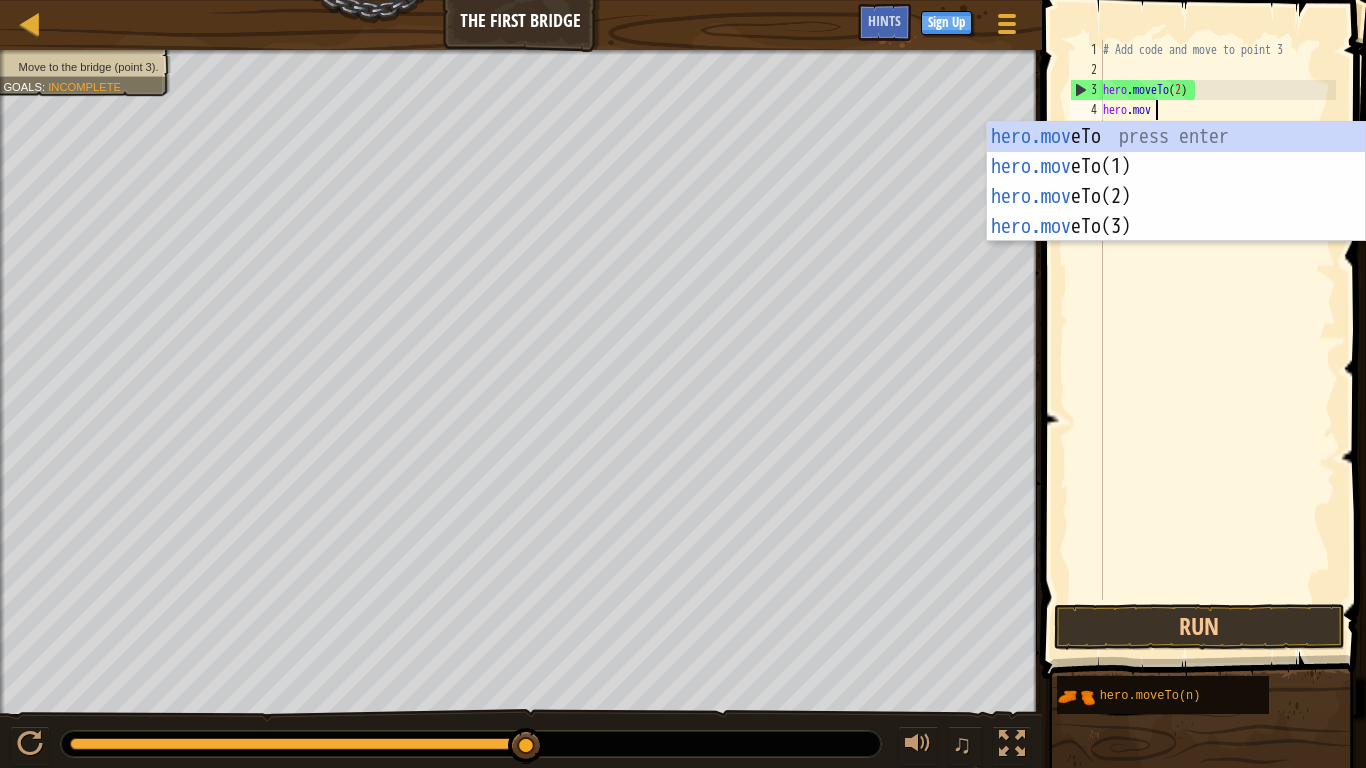 scroll, scrollTop: 9, scrollLeft: 3, axis: both 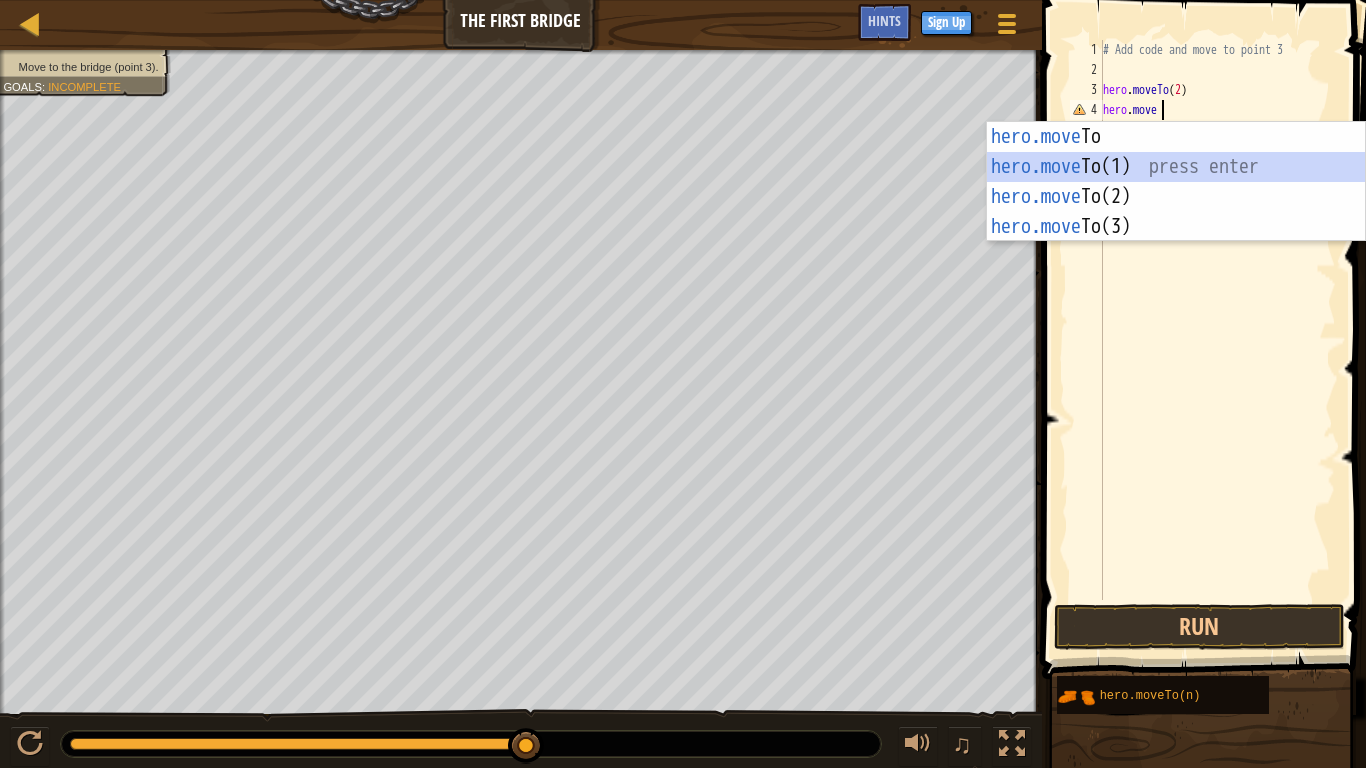 type on "hero.moveTo(1)" 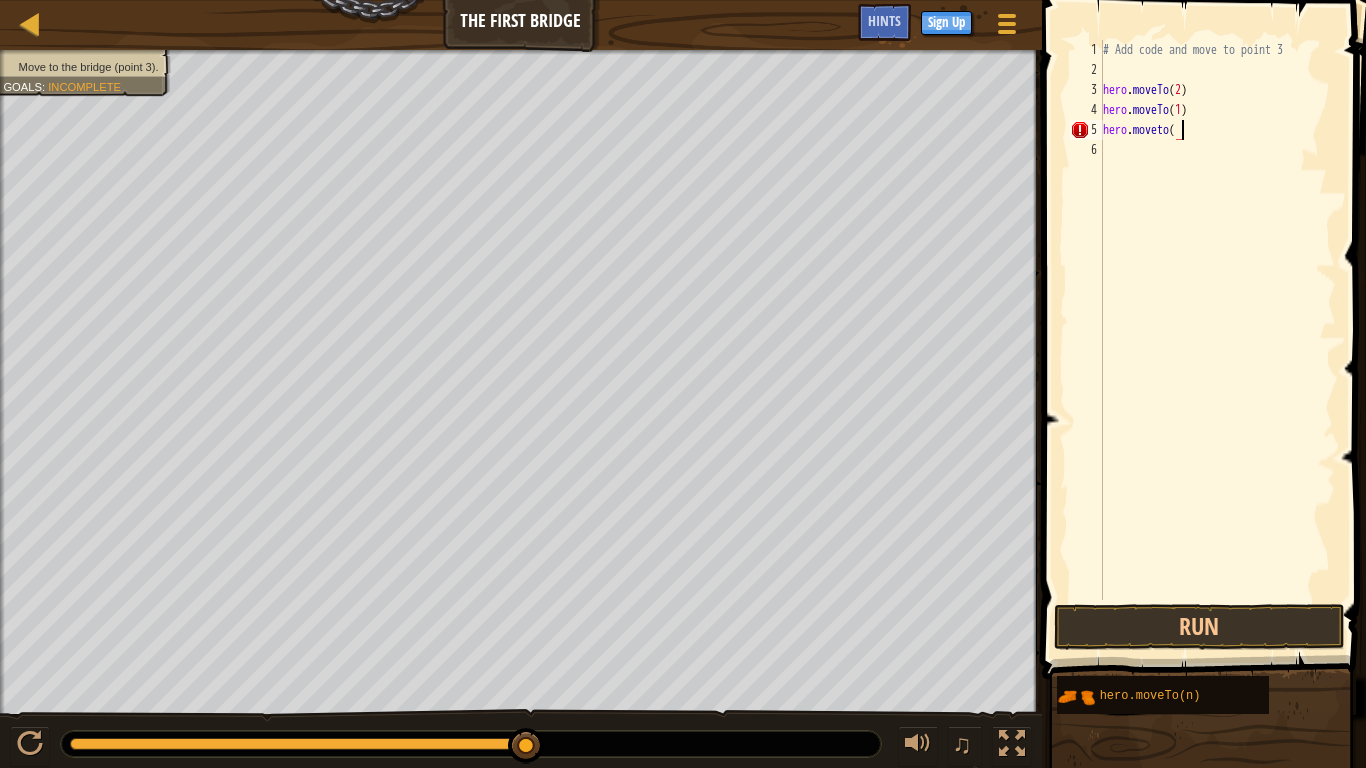 scroll, scrollTop: 9, scrollLeft: 6, axis: both 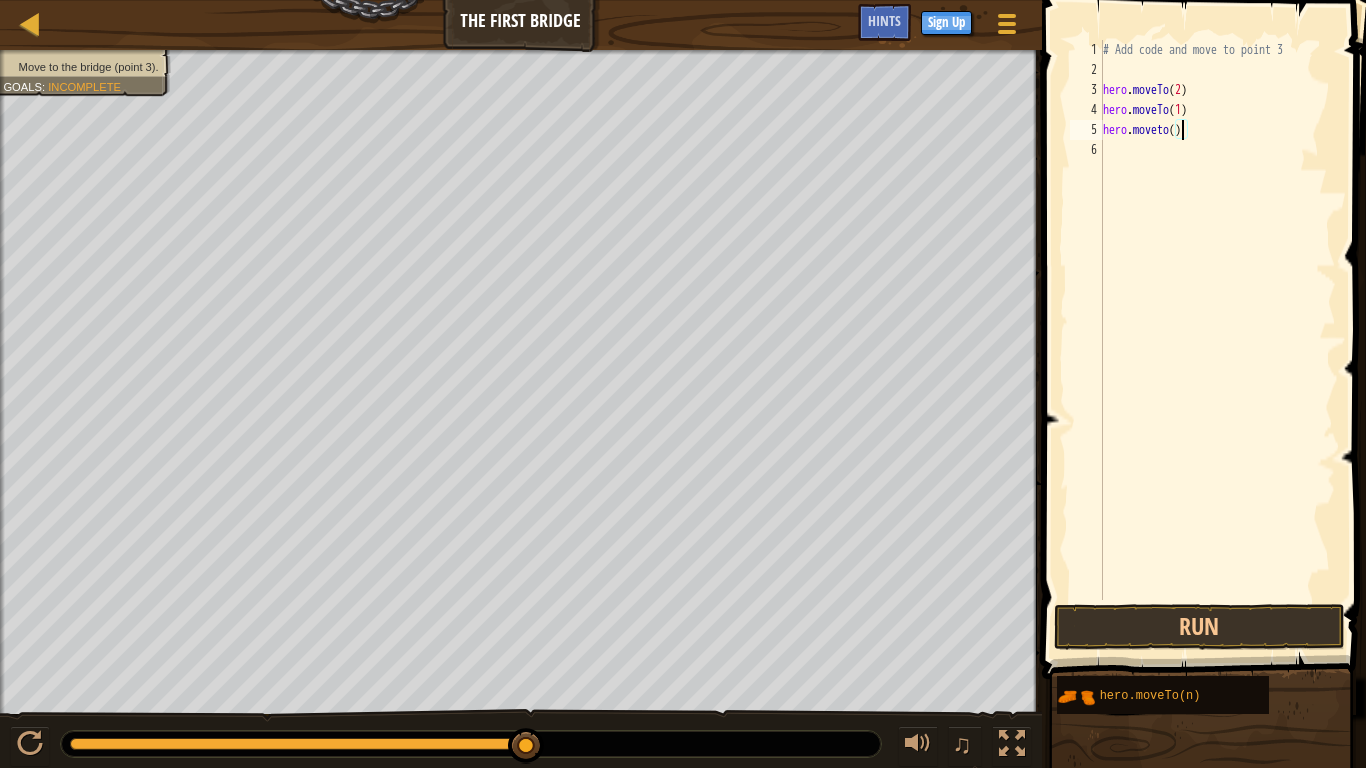 type on "hero.moveto(3)" 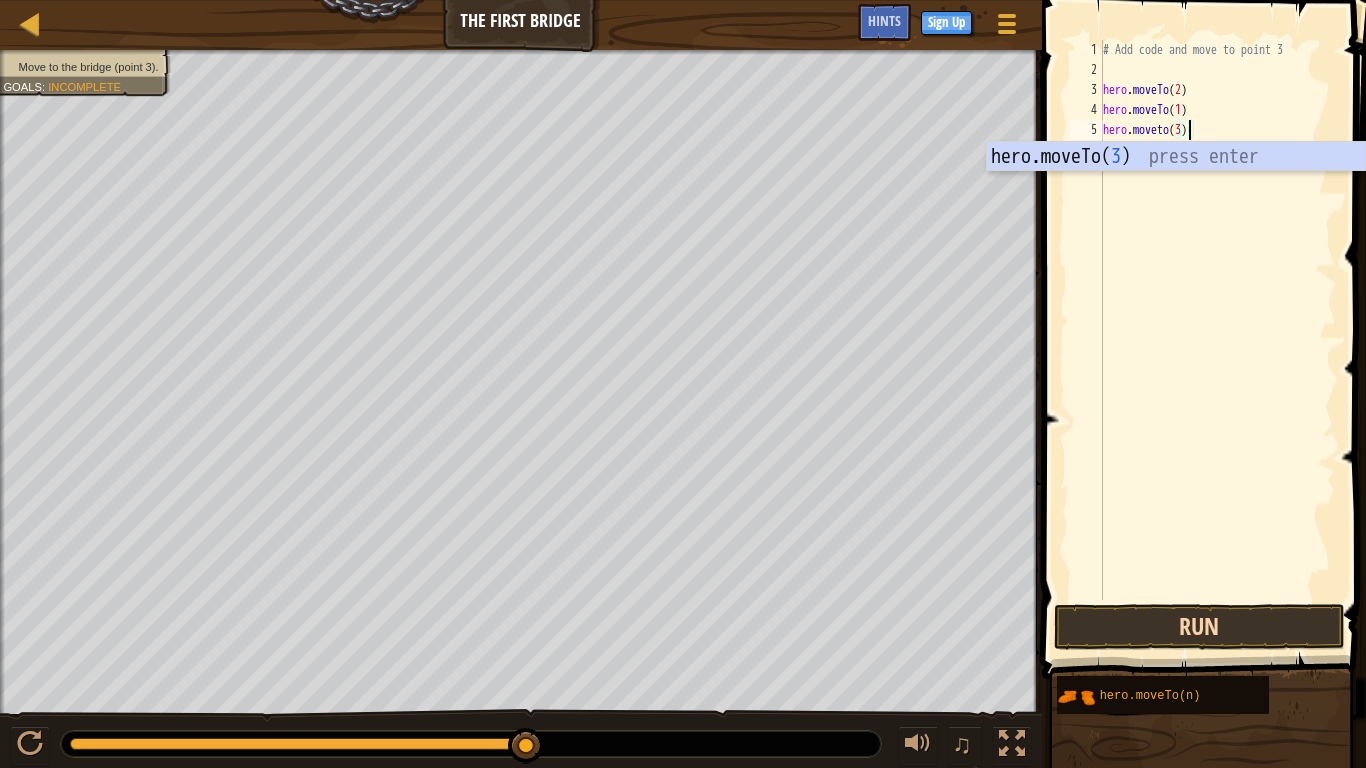 click on "hero.moveto([NUMBER]) [NUMBER] [NUMBER] [NUMBER] [NUMBER] [NUMBER] [NUMBER] # Add code and move to point [NUMBER] hero . moveTo ( [NUMBER] ) hero . moveTo ( [NUMBER] ) hero . moveto ( [NUMBER] )     [REDACTED] XXXXXXXXXXXXXXXXXXXXXXXXXXXXXXXXXXXXXXXXXXXXXXXXXXXXXXXXXXXXXXXXXXXXXXXXXXXXXXXXXXXXXXXXXXXXXXXXXXXXXXXXXXXXXXXXXXXXXXXXXXXXXXXXXXXXXXXXXXXXXXXXXXXXXXXXXXXXXXXXXXXXXXXXXXXXXXXXXXXXXXXXXXXXXXXXXXXXXXXXXXXXXXXXXXXXXXXXXXXXXXXXXXXXXXXXXXXXXXXXXXXXXXXXXXXXXXXX Code Saved Programming language : Python Run Submit Done Statement   /  Call   /" at bounding box center (1201, 379) 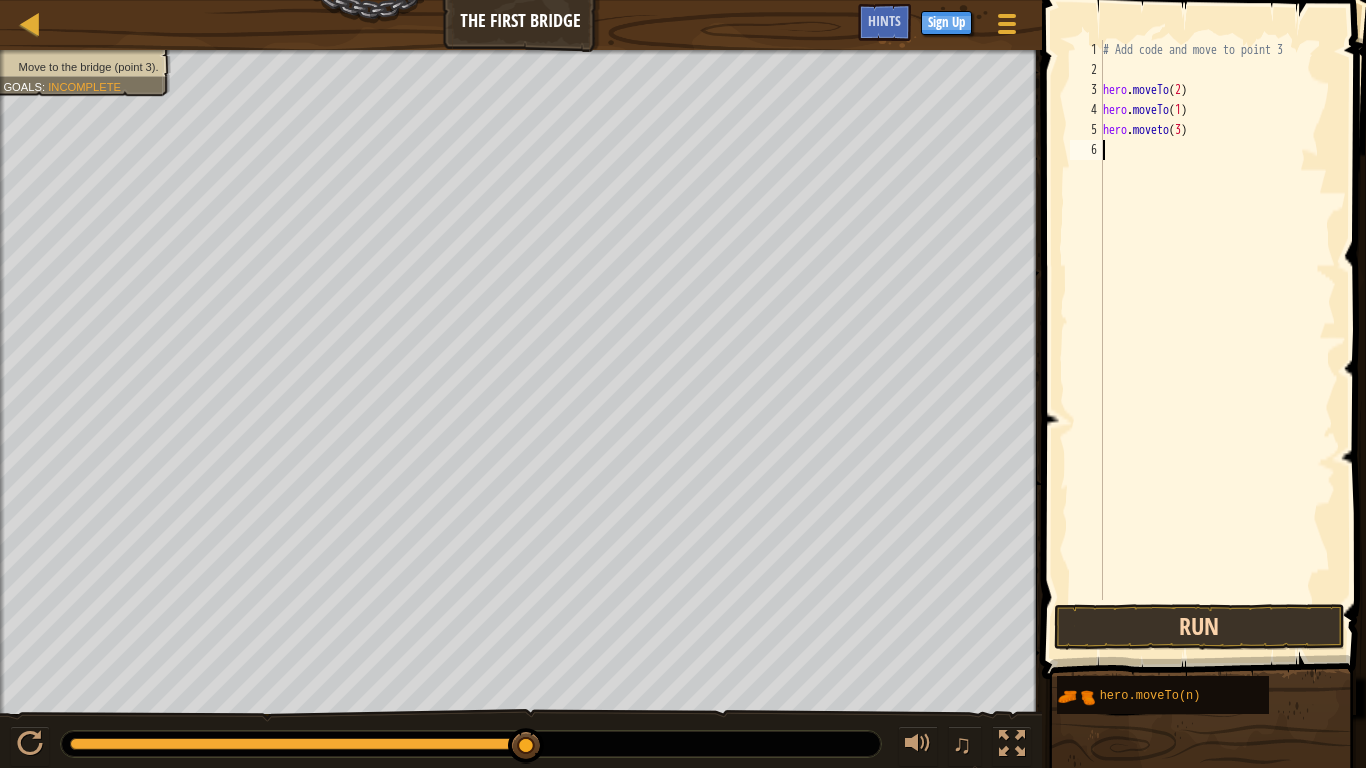 scroll, scrollTop: 9, scrollLeft: 0, axis: vertical 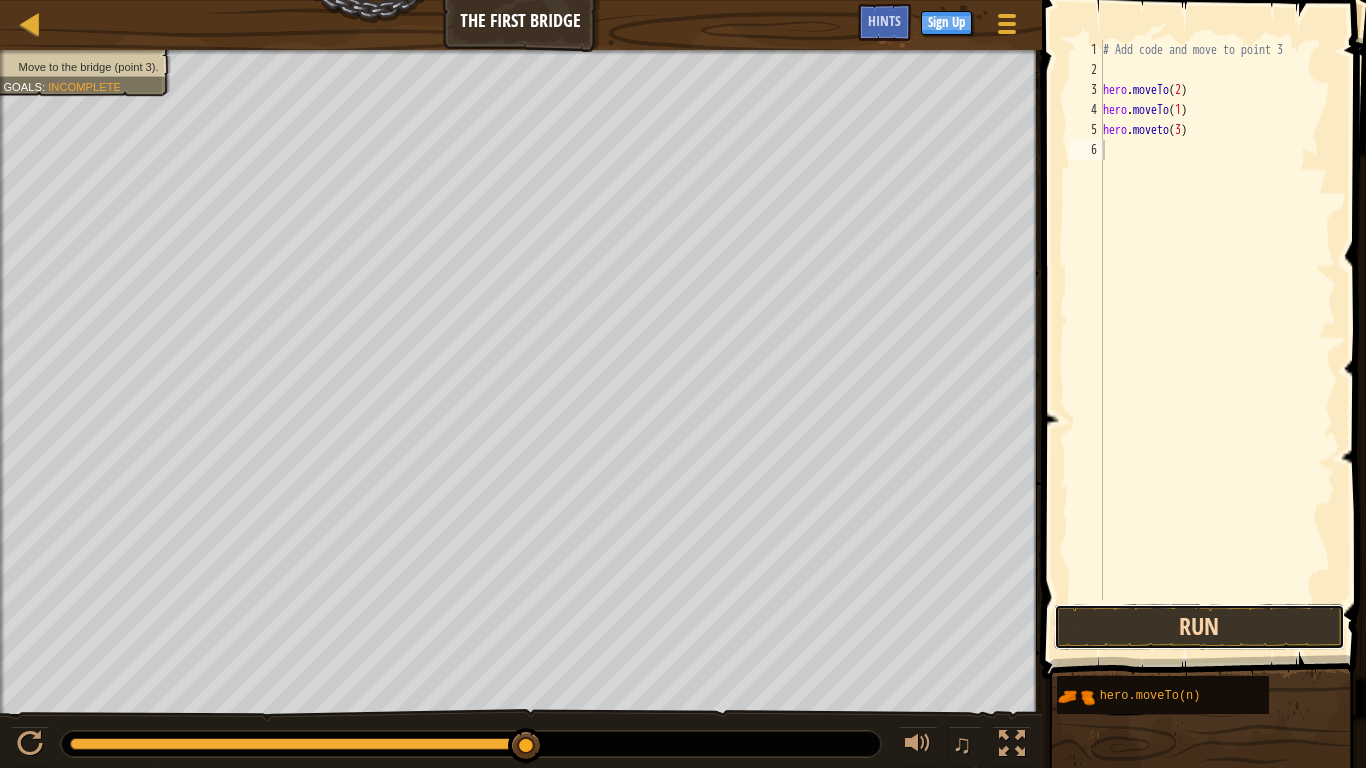 click on "Run" at bounding box center (1199, 627) 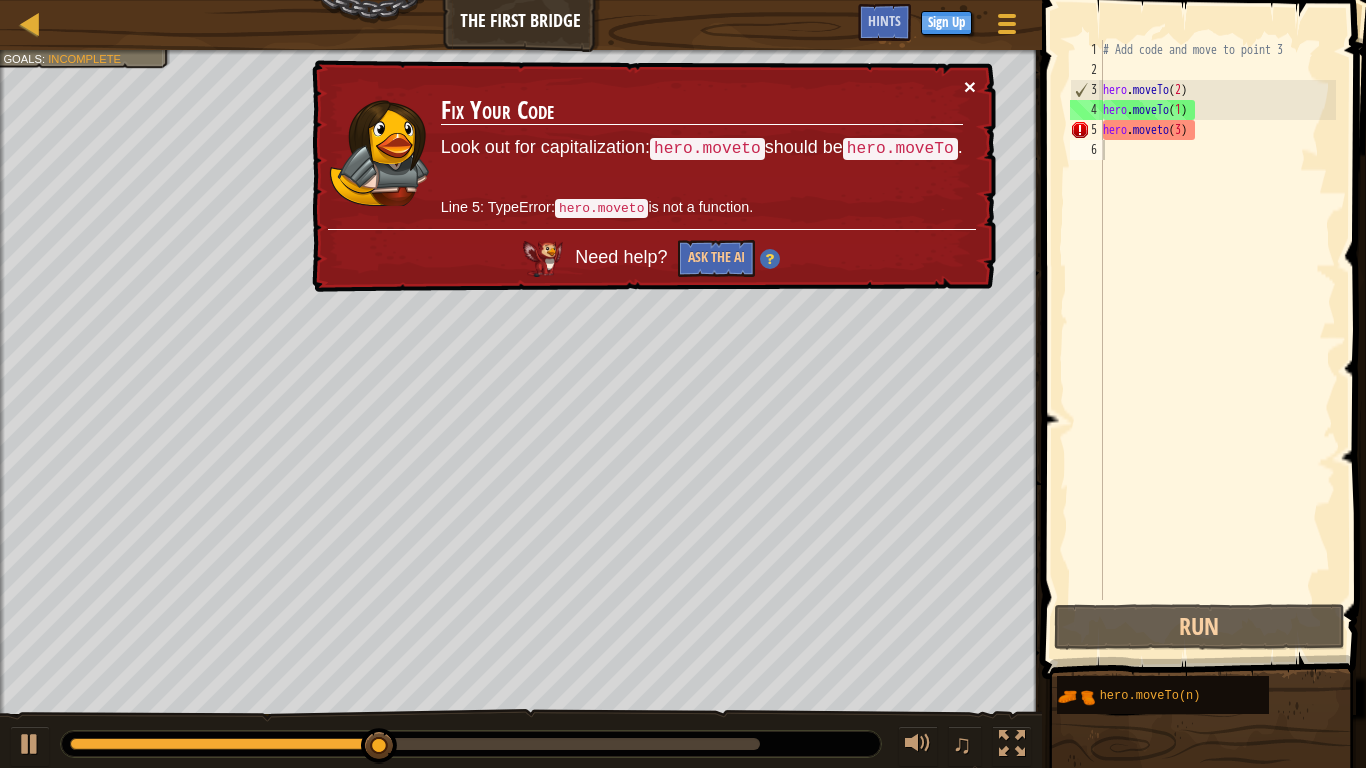 click on "×" at bounding box center [970, 86] 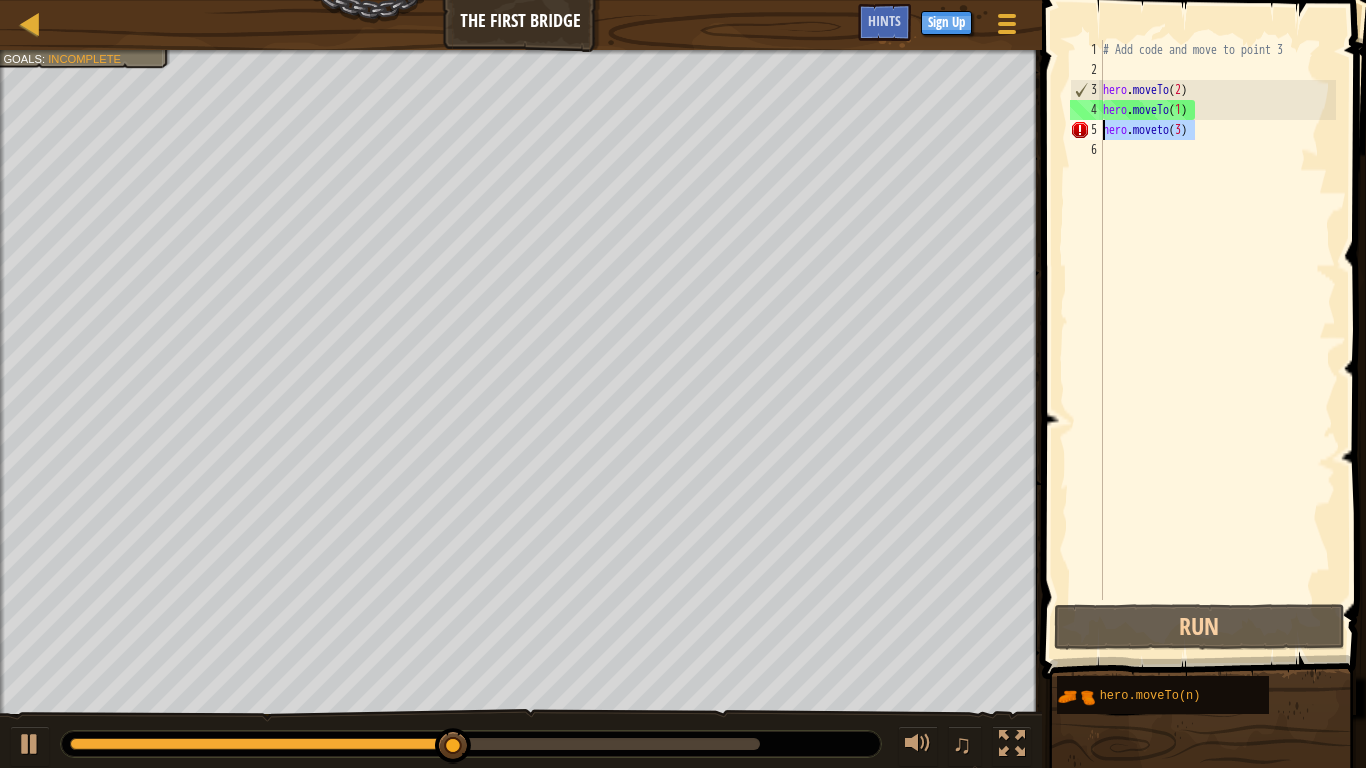 drag, startPoint x: 1265, startPoint y: 133, endPoint x: 1103, endPoint y: 132, distance: 162.00308 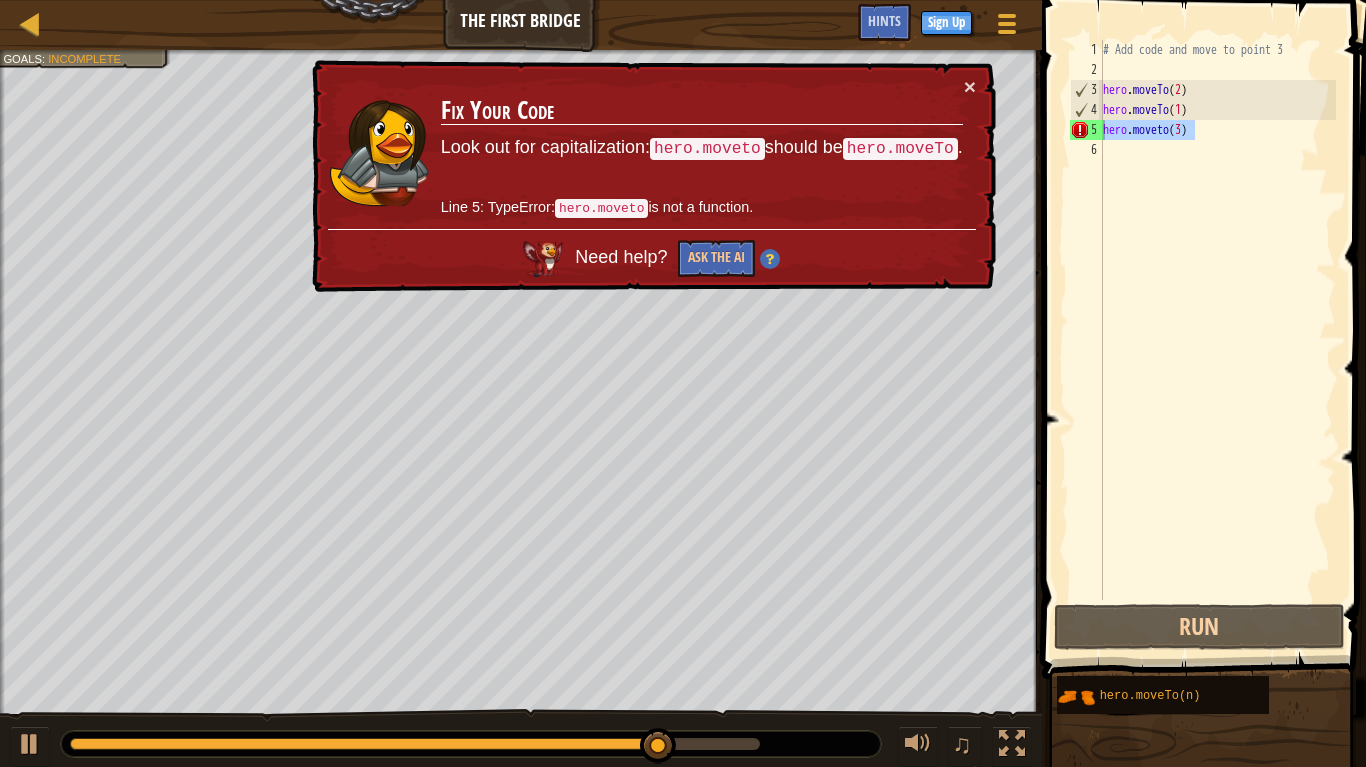 drag, startPoint x: 935, startPoint y: 92, endPoint x: 950, endPoint y: 87, distance: 15.811388 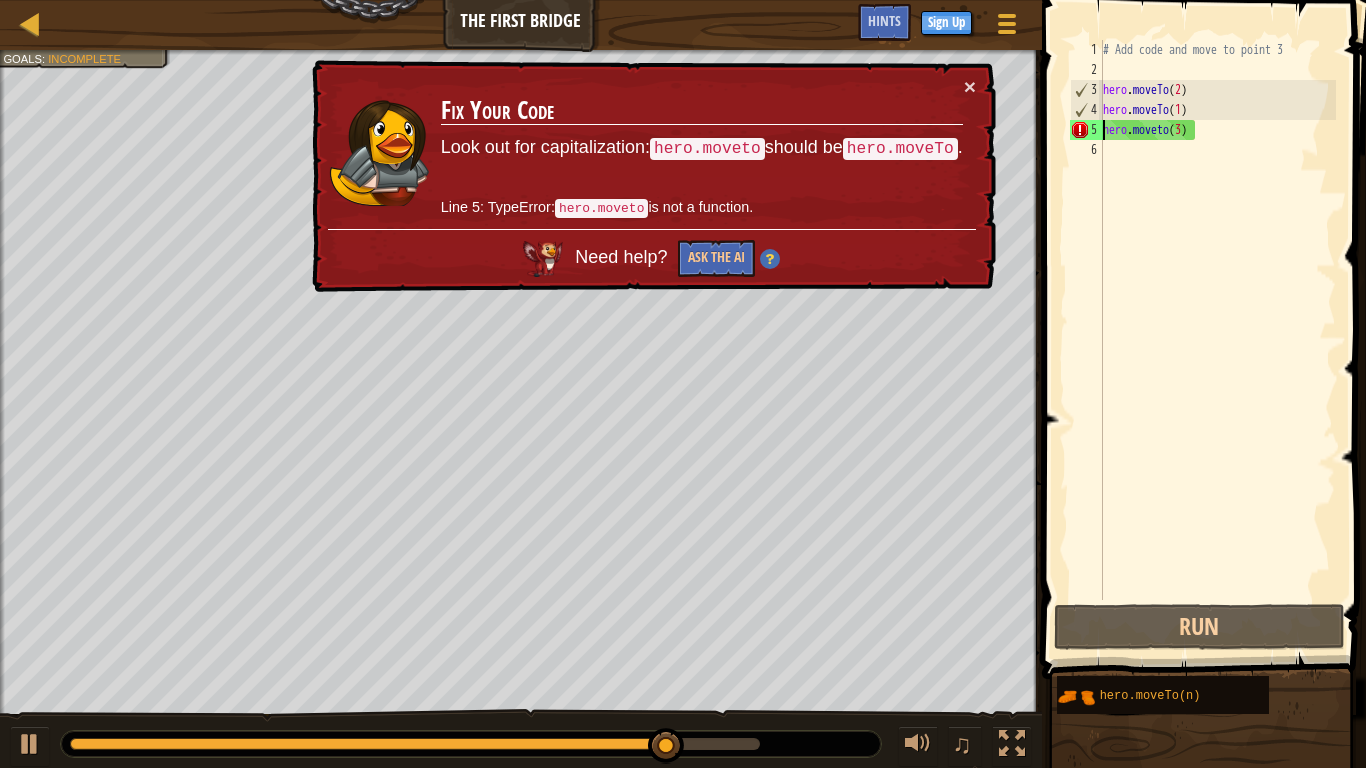 click on "Fix Your Code Look out for capitalization:  hero.moveto  should be  hero.moveTo .
Line [NUMBER]: TypeError:  hero.moveto  is not a function." at bounding box center (702, 152) 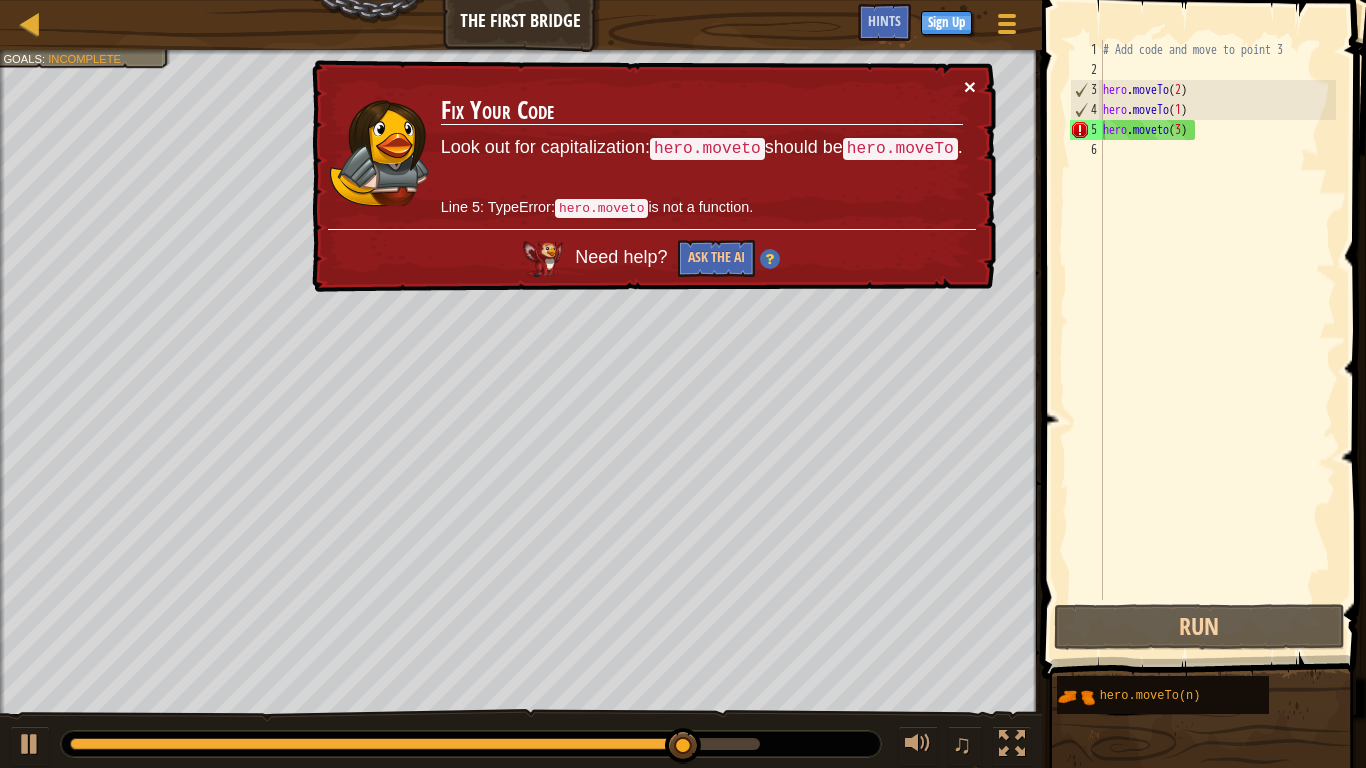 click on "×" at bounding box center [970, 86] 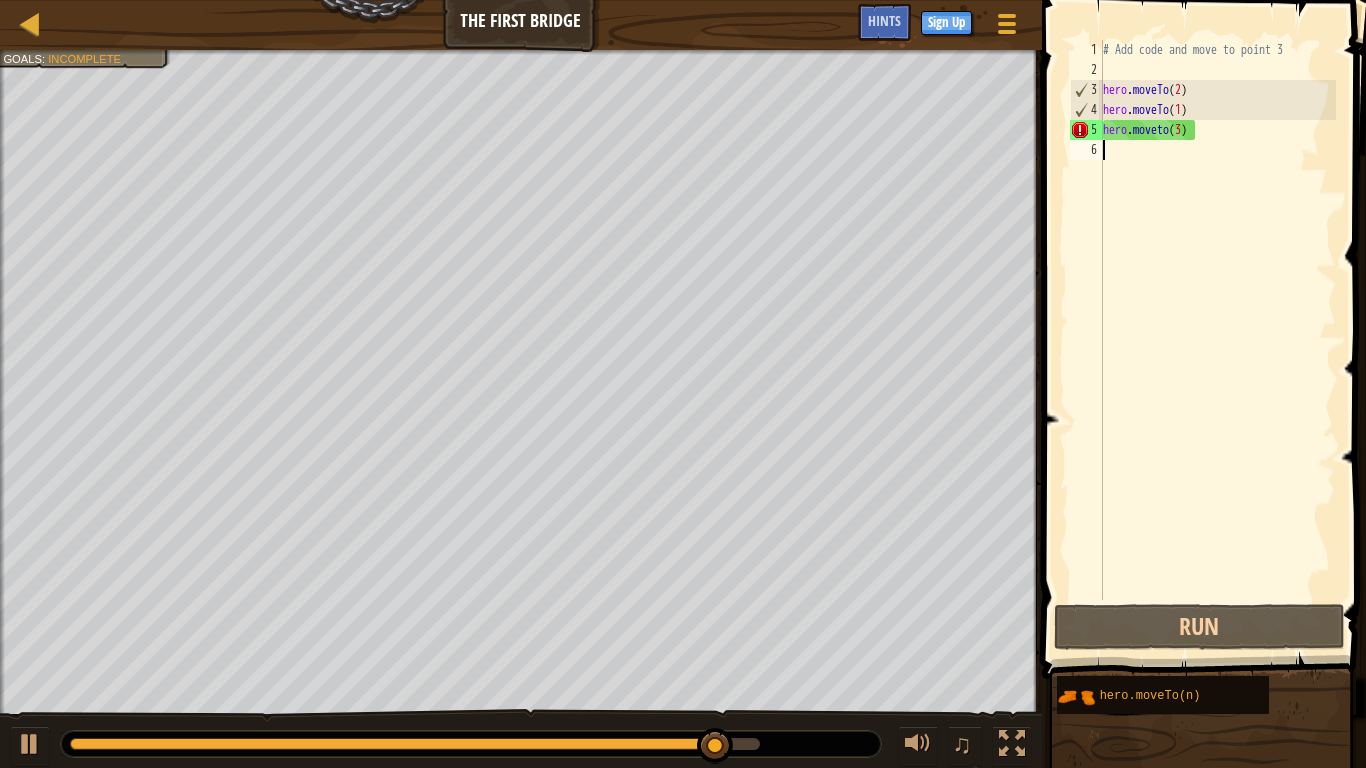 click on "# Add code and move to point [NUMBER] hero . moveTo ( [NUMBER] ) hero . moveTo ( [NUMBER] ) hero . moveto ( [NUMBER] )" at bounding box center [1217, 340] 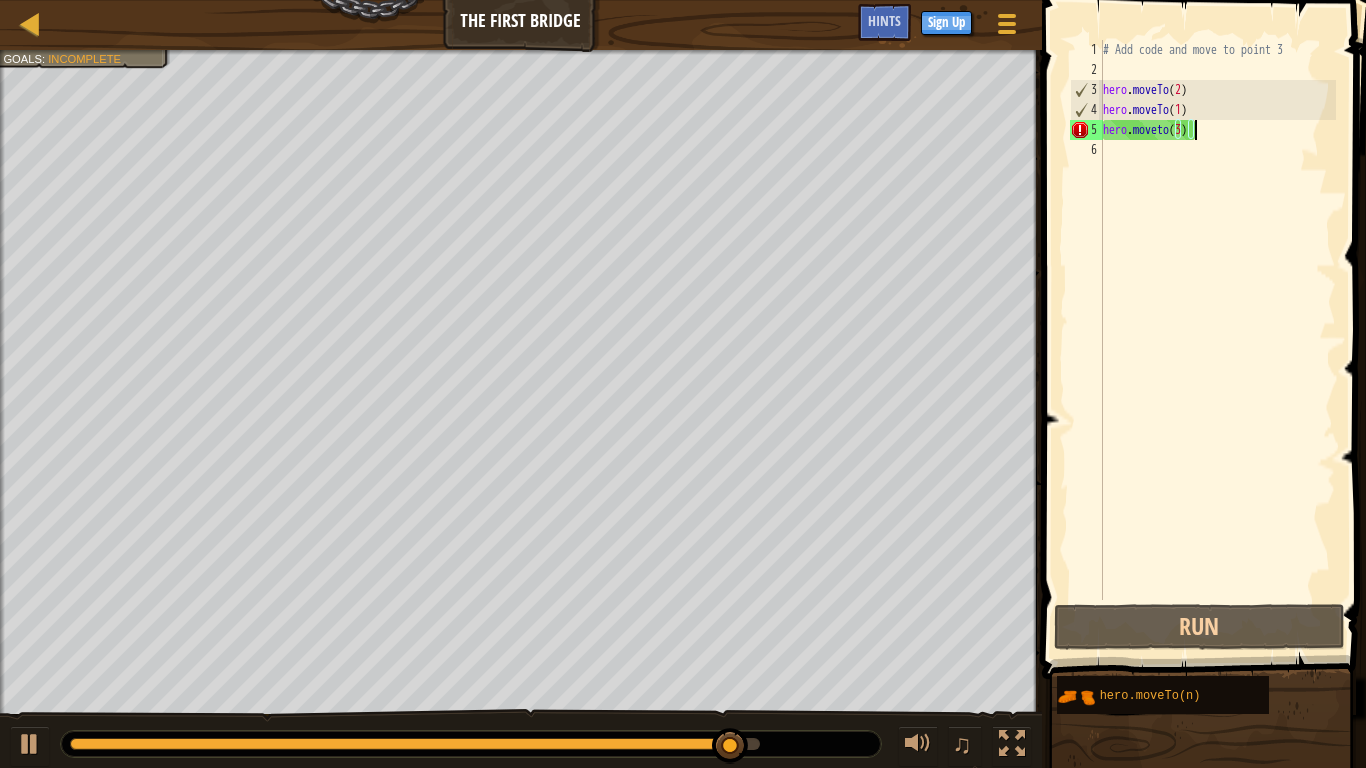 click on "# Add code and move to point [NUMBER] hero . moveTo ( [NUMBER] ) hero . moveTo ( [NUMBER] ) hero . moveto ( [NUMBER] )" at bounding box center (1217, 340) 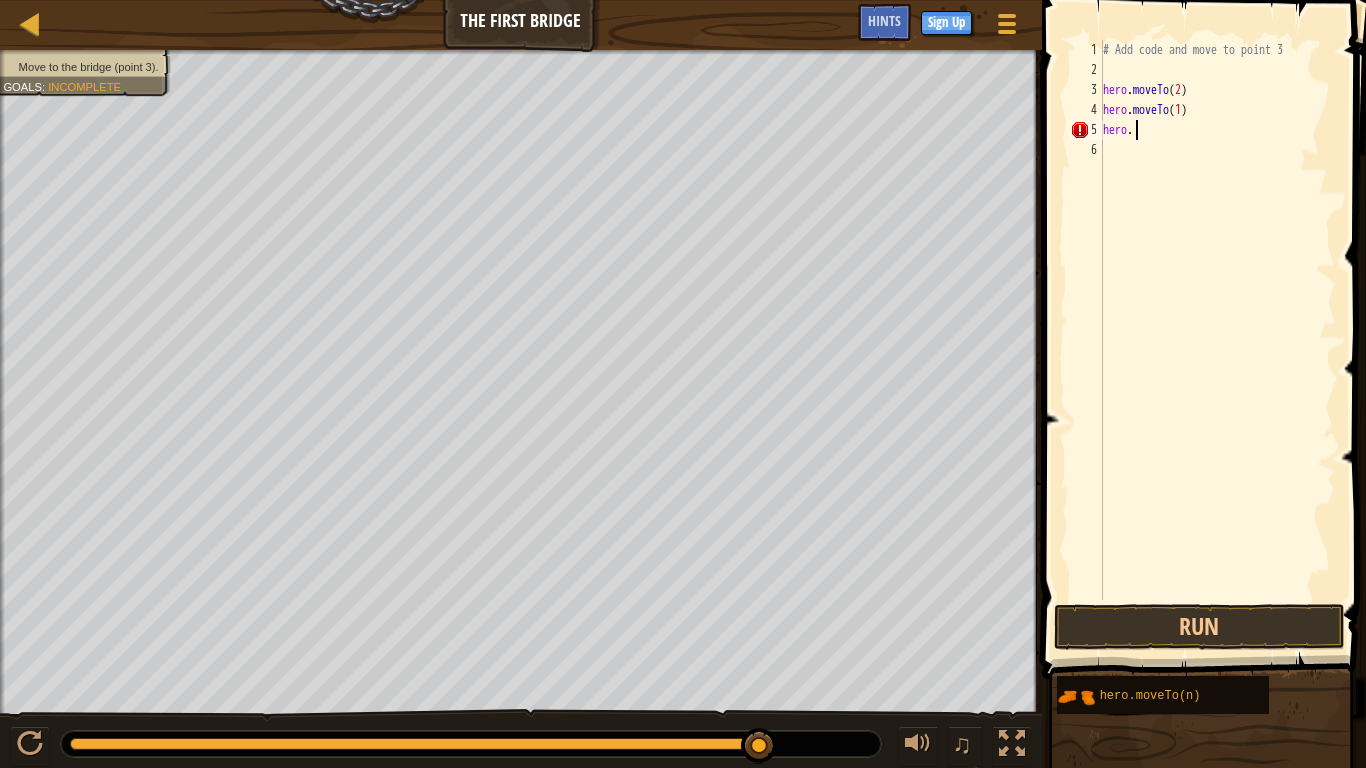 type on "h" 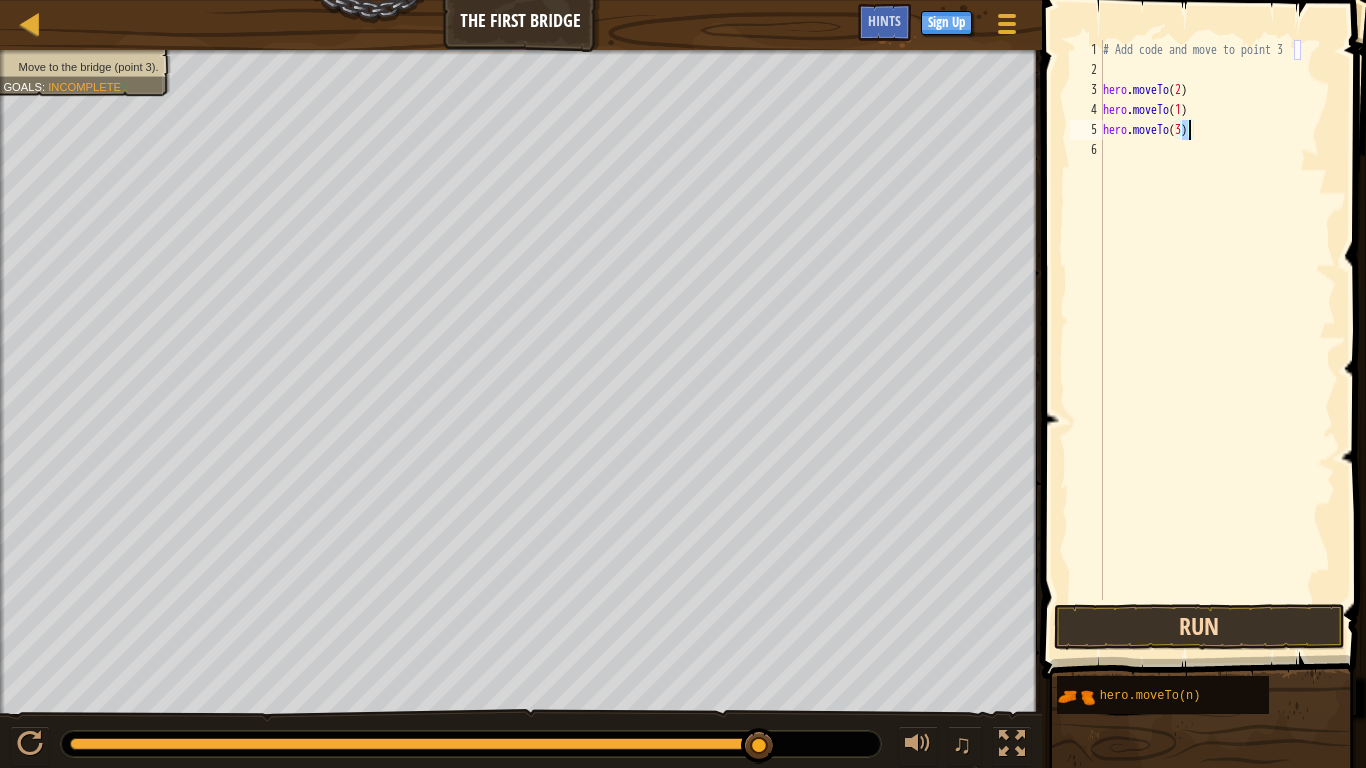 type on "hero.moveTo(3)" 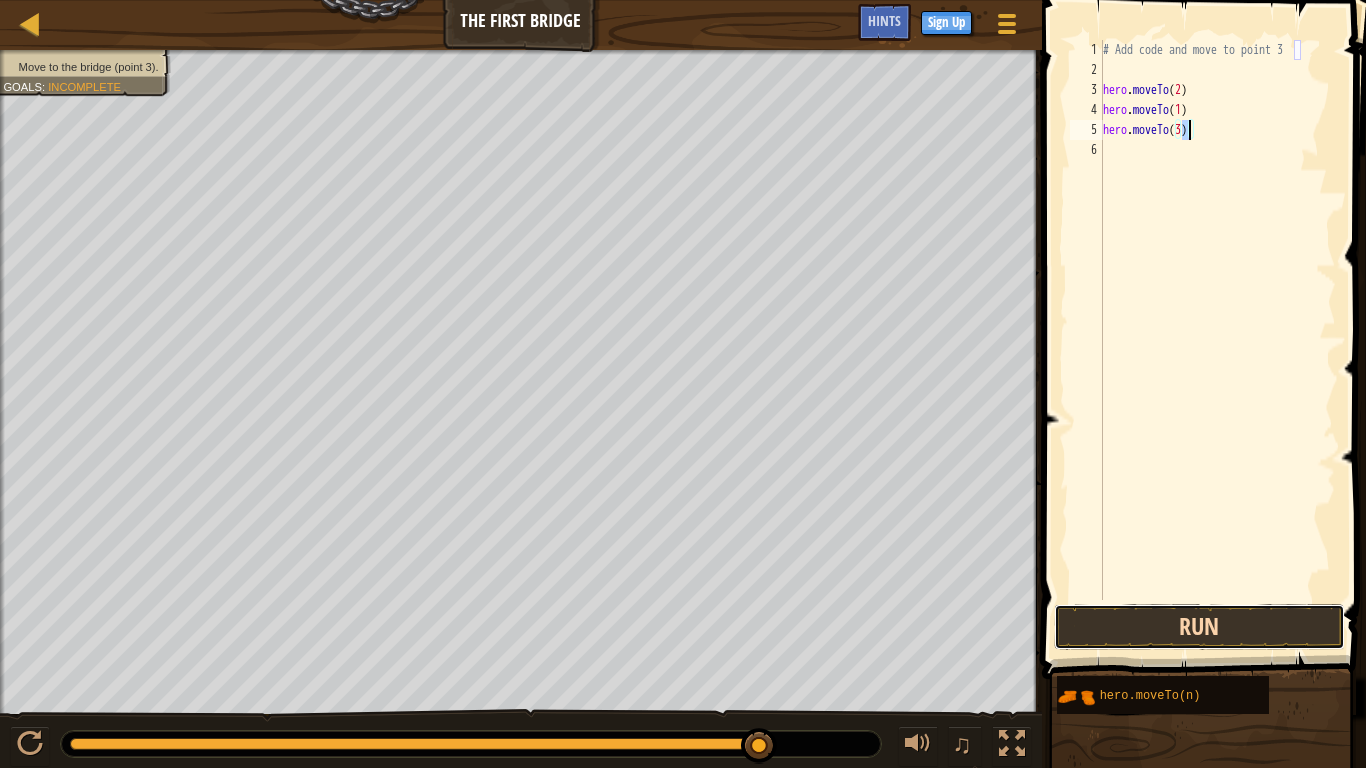 click on "Run" at bounding box center [1199, 627] 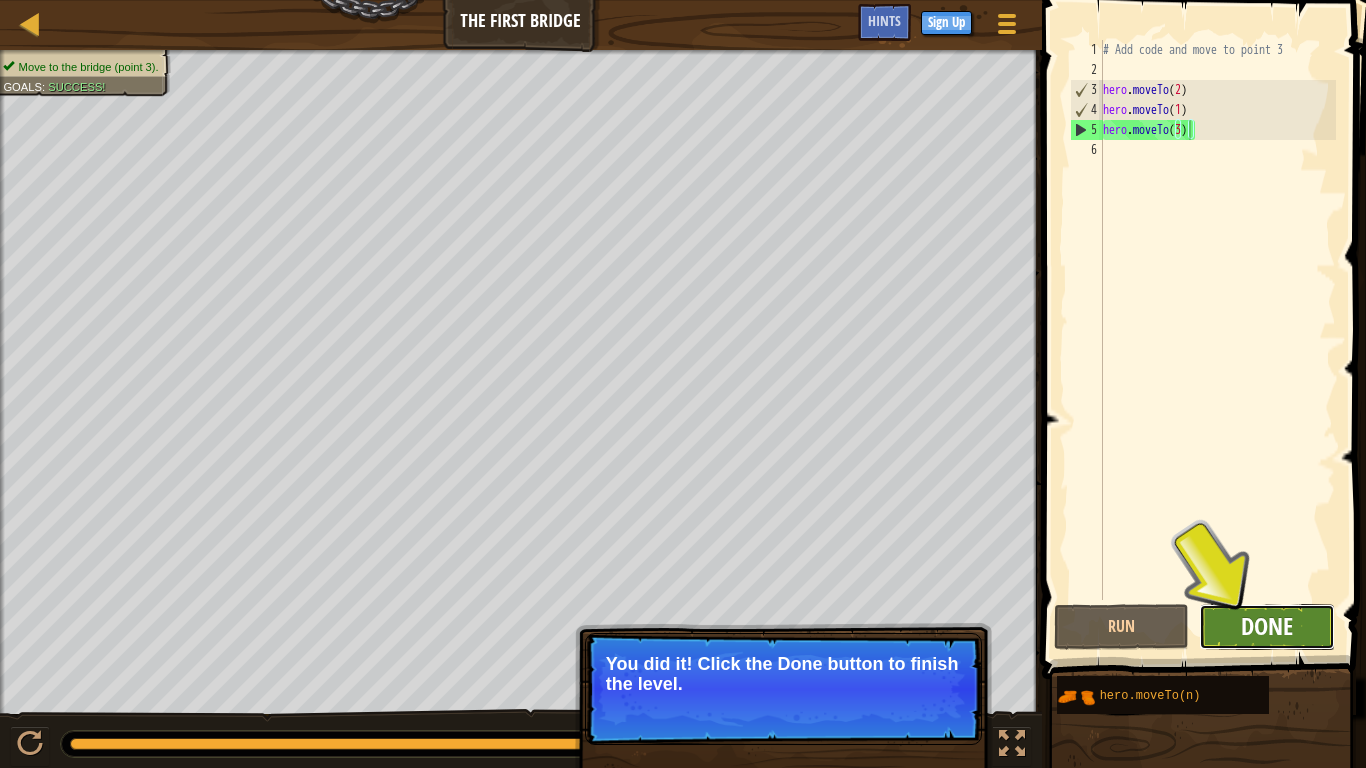 click on "Done" at bounding box center (1267, 626) 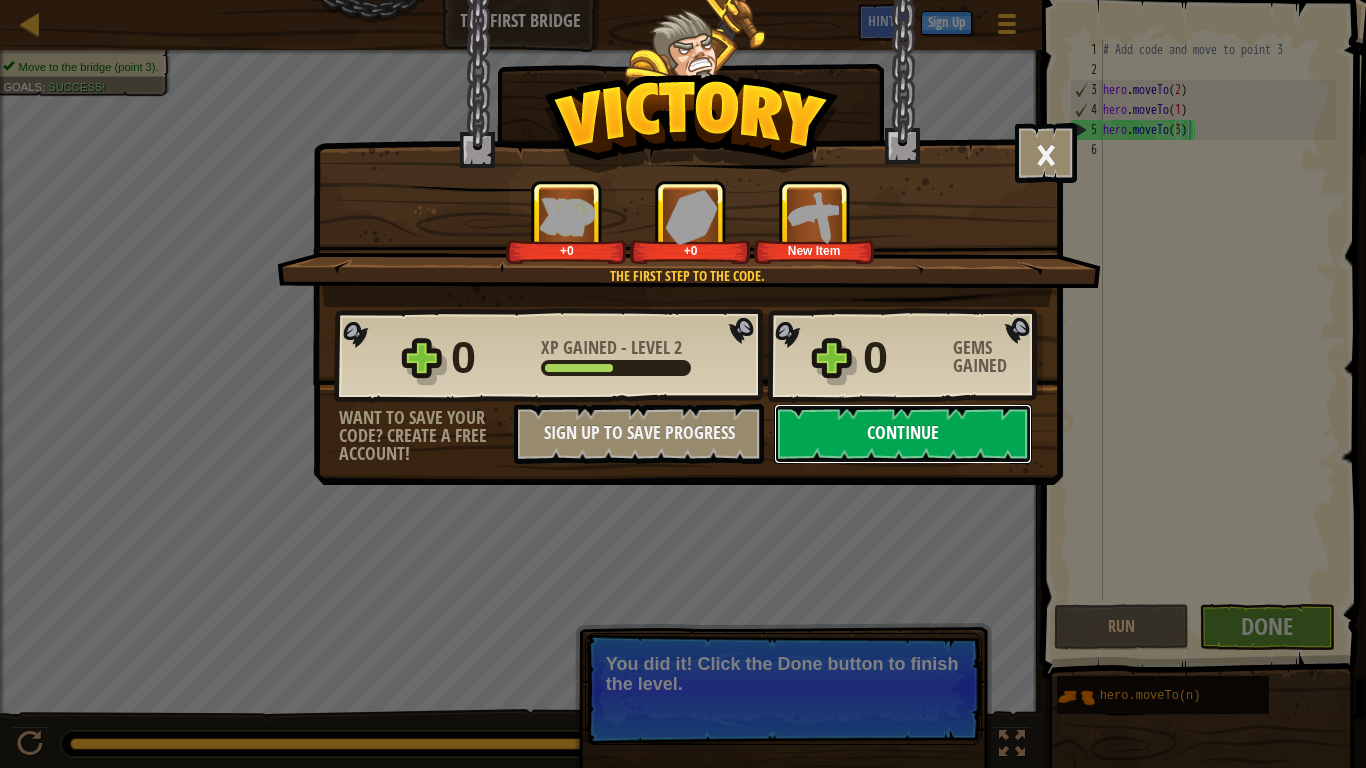 click on "Continue" at bounding box center (903, 434) 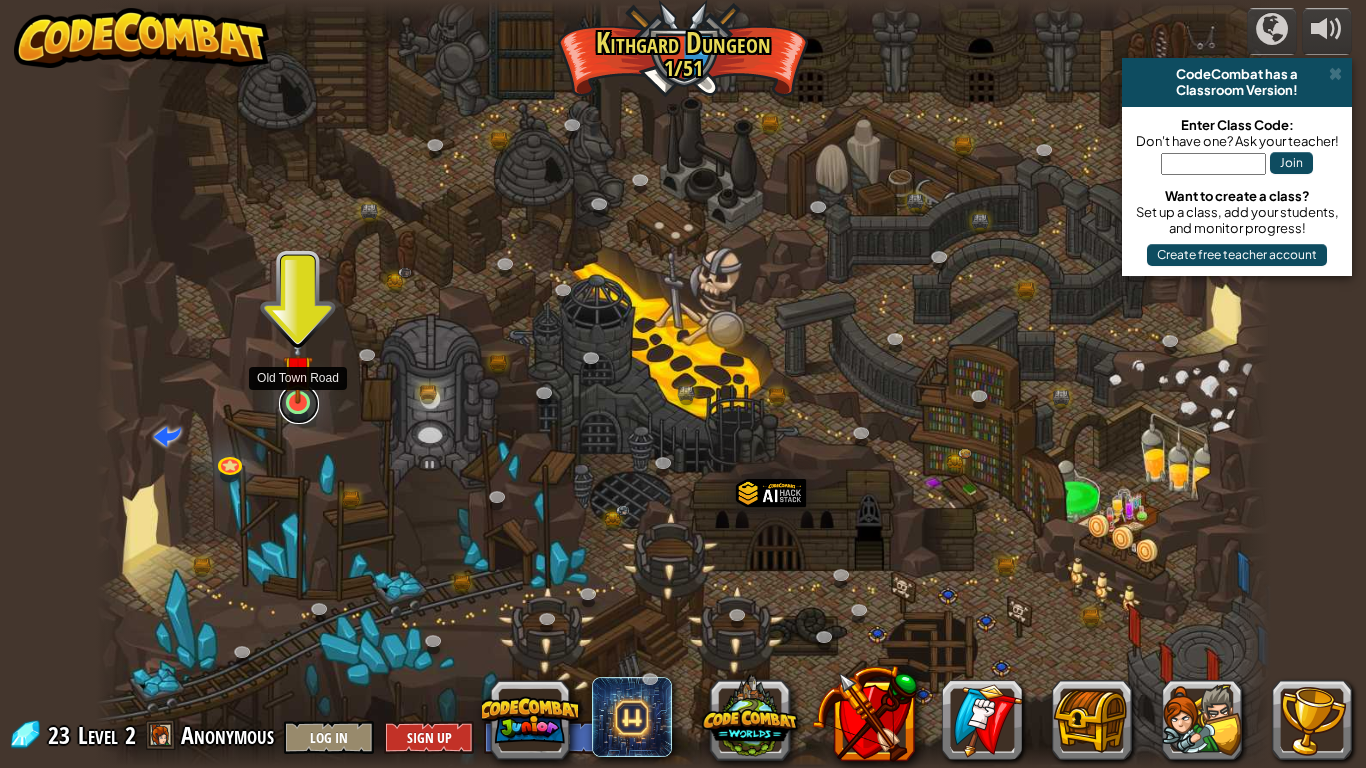 click at bounding box center (299, 404) 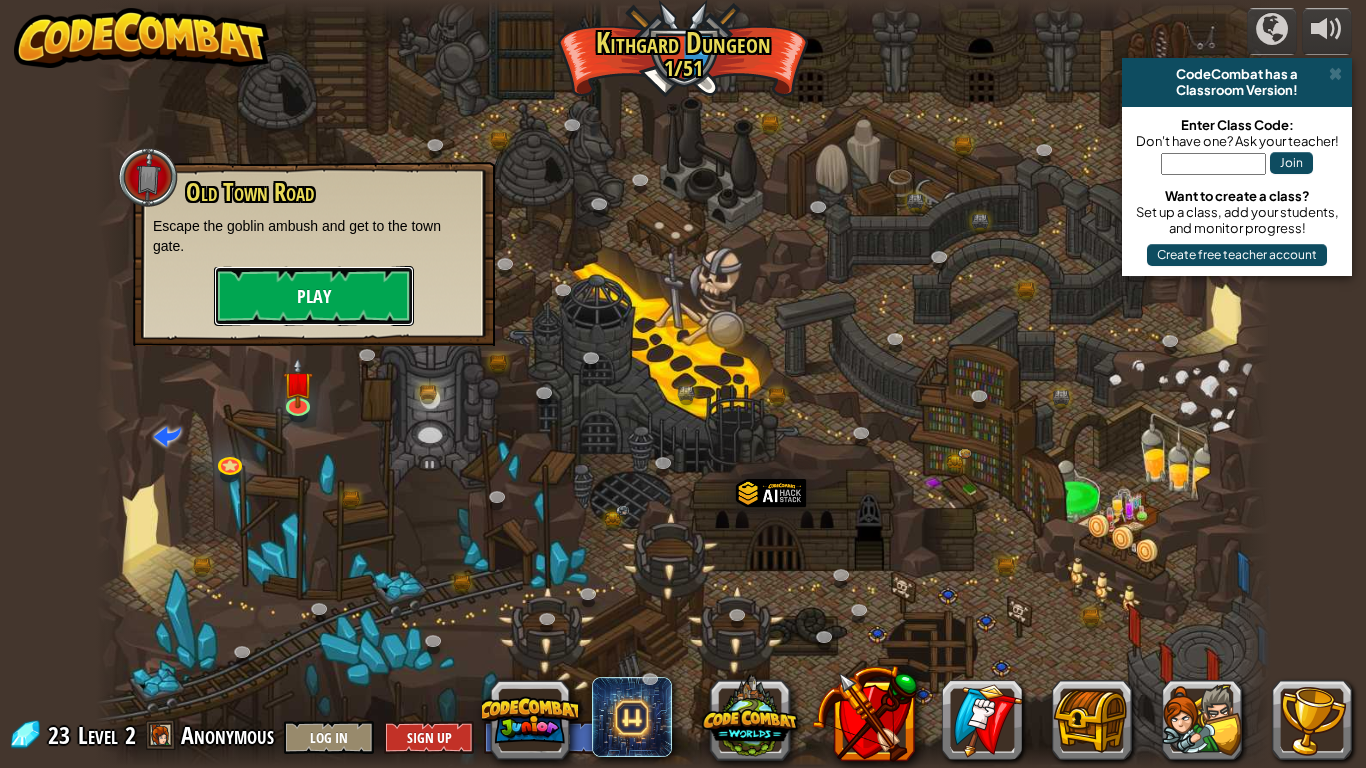 click on "Play" at bounding box center [314, 296] 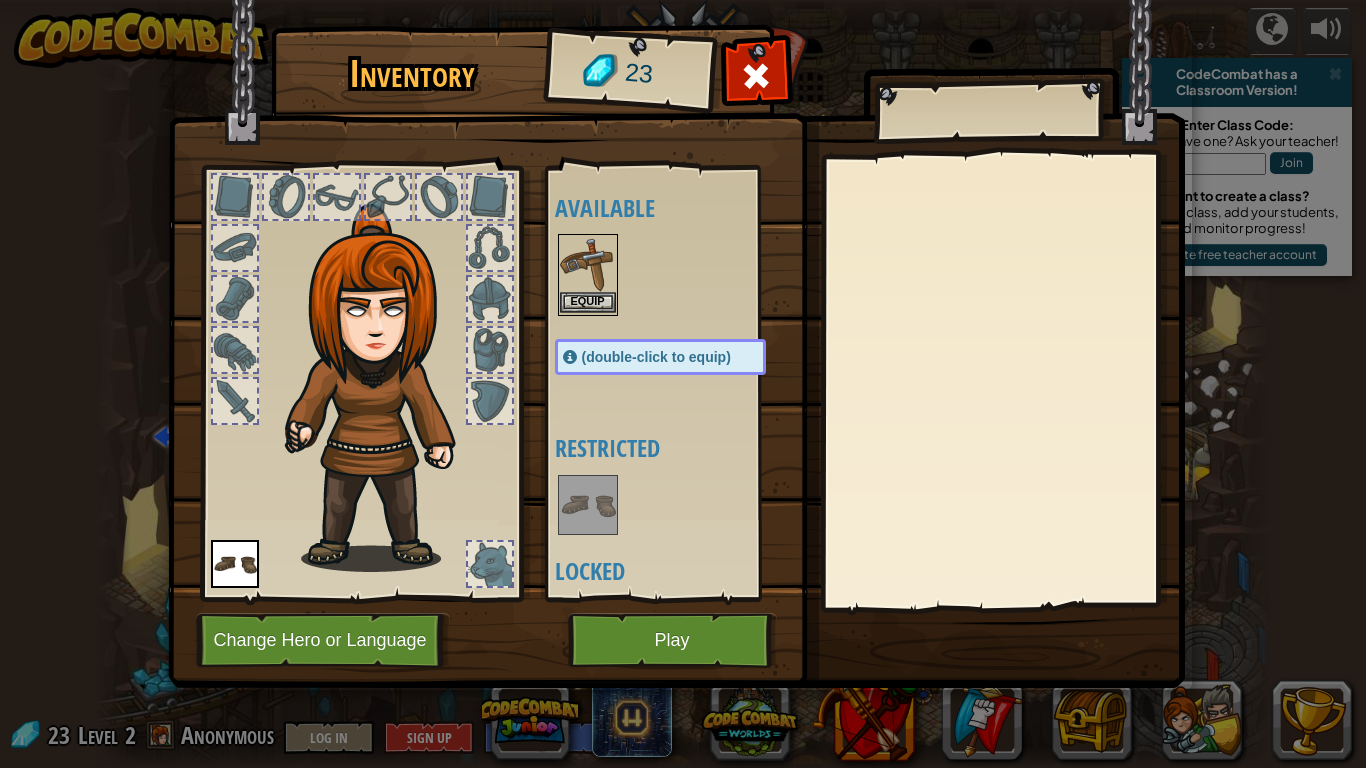 drag, startPoint x: 621, startPoint y: 281, endPoint x: 594, endPoint y: 306, distance: 36.796738 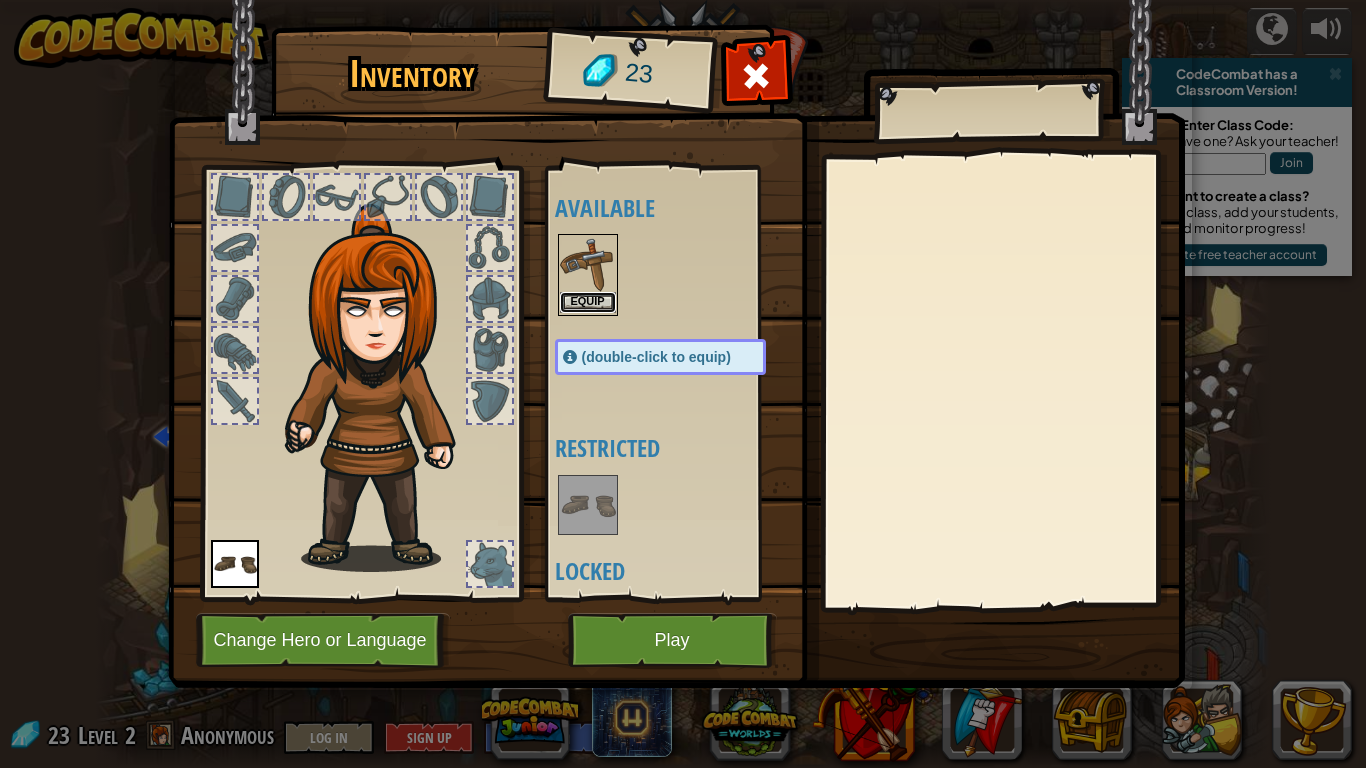 click on "Equip" at bounding box center [588, 302] 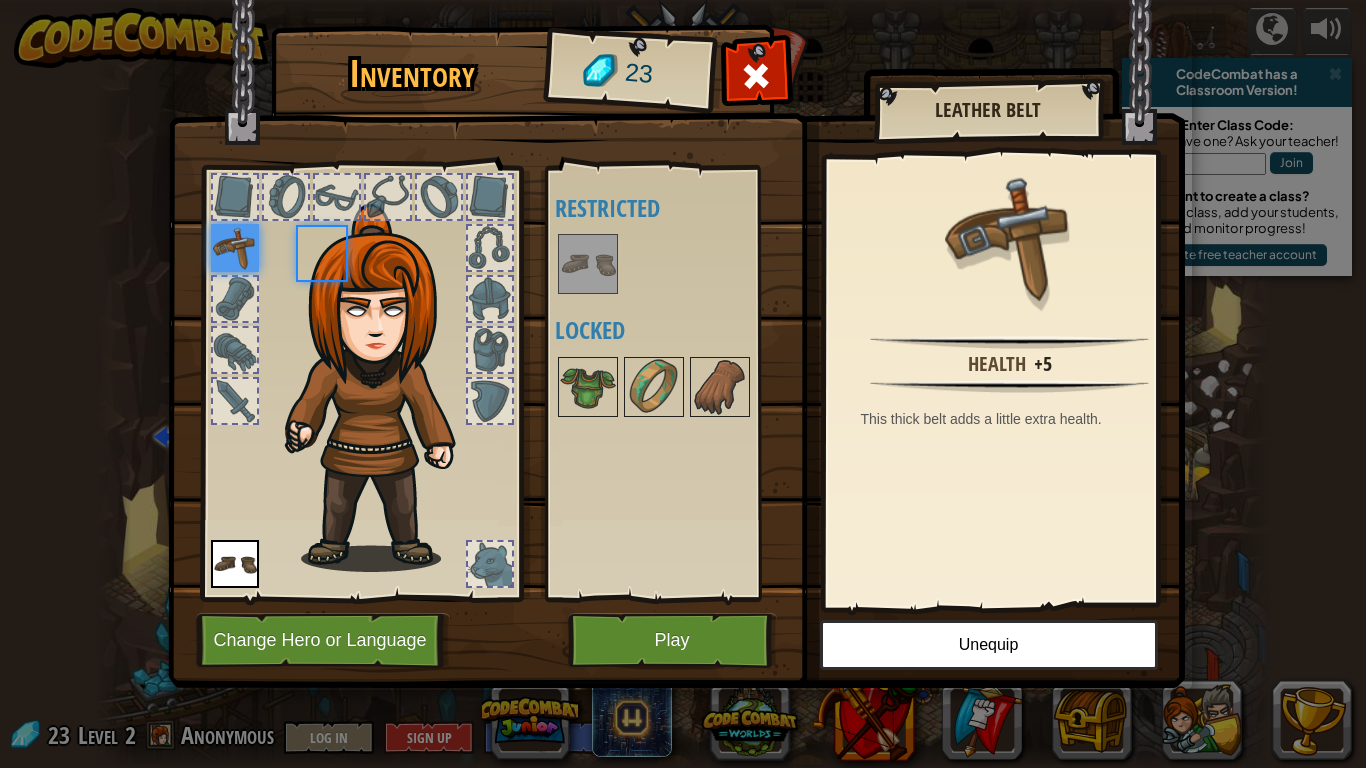 click on "Available Equip (double-click to equip) Restricted Locked" at bounding box center (680, 383) 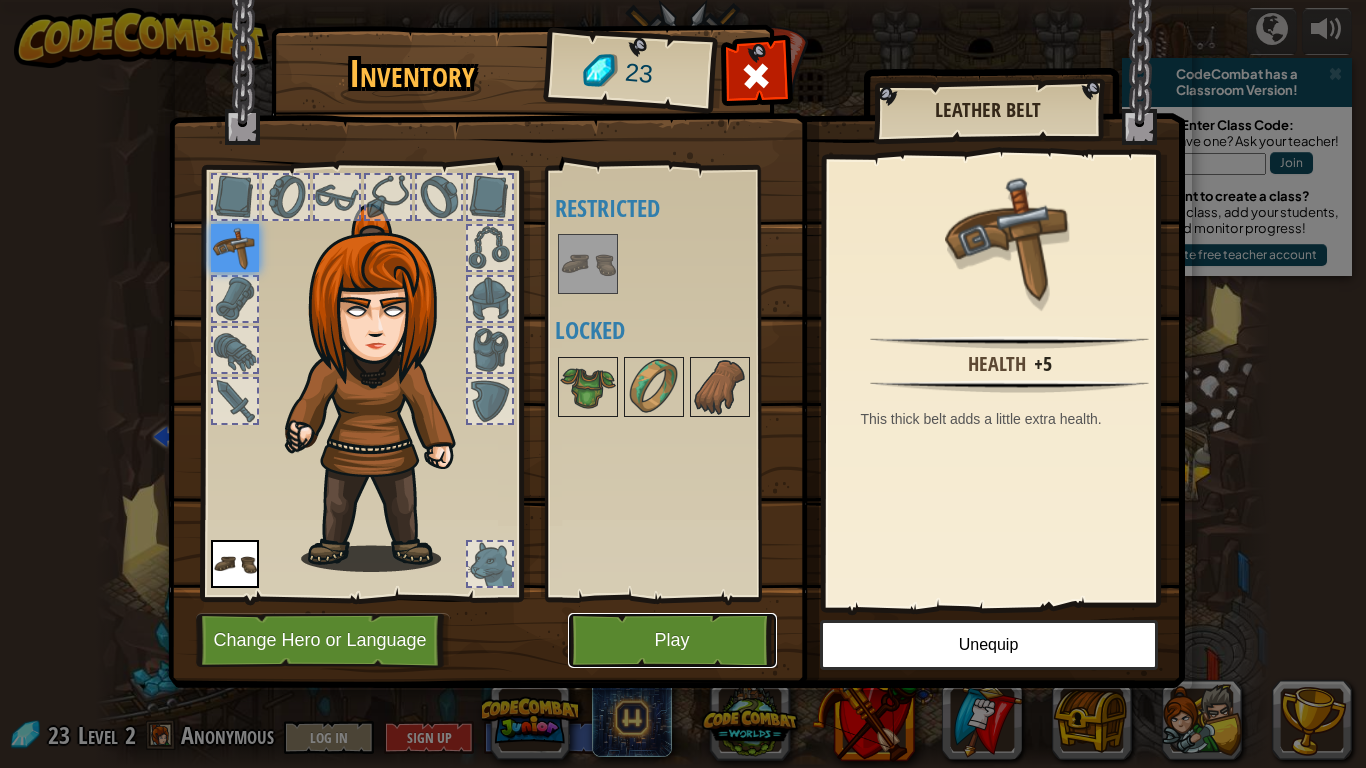 click on "Play" at bounding box center [672, 640] 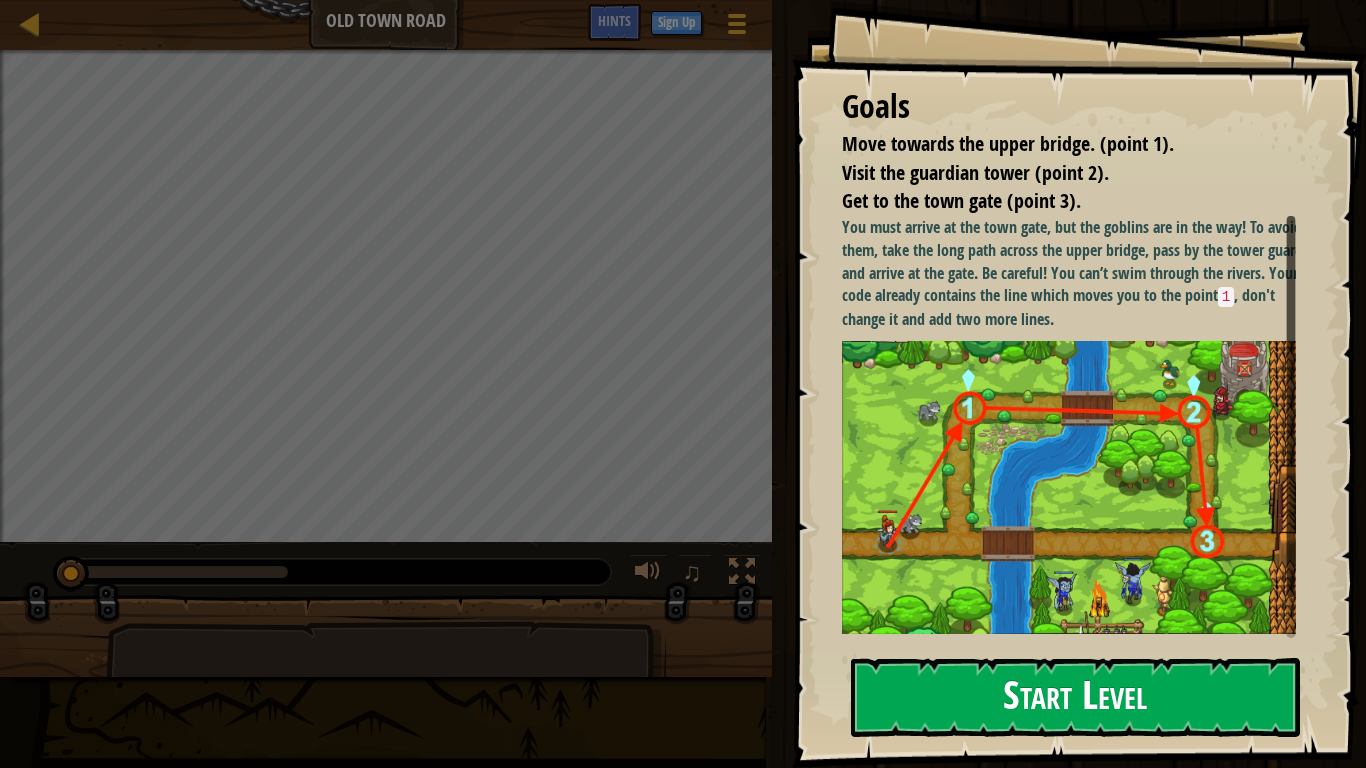 click on "Start Level" at bounding box center (1075, 697) 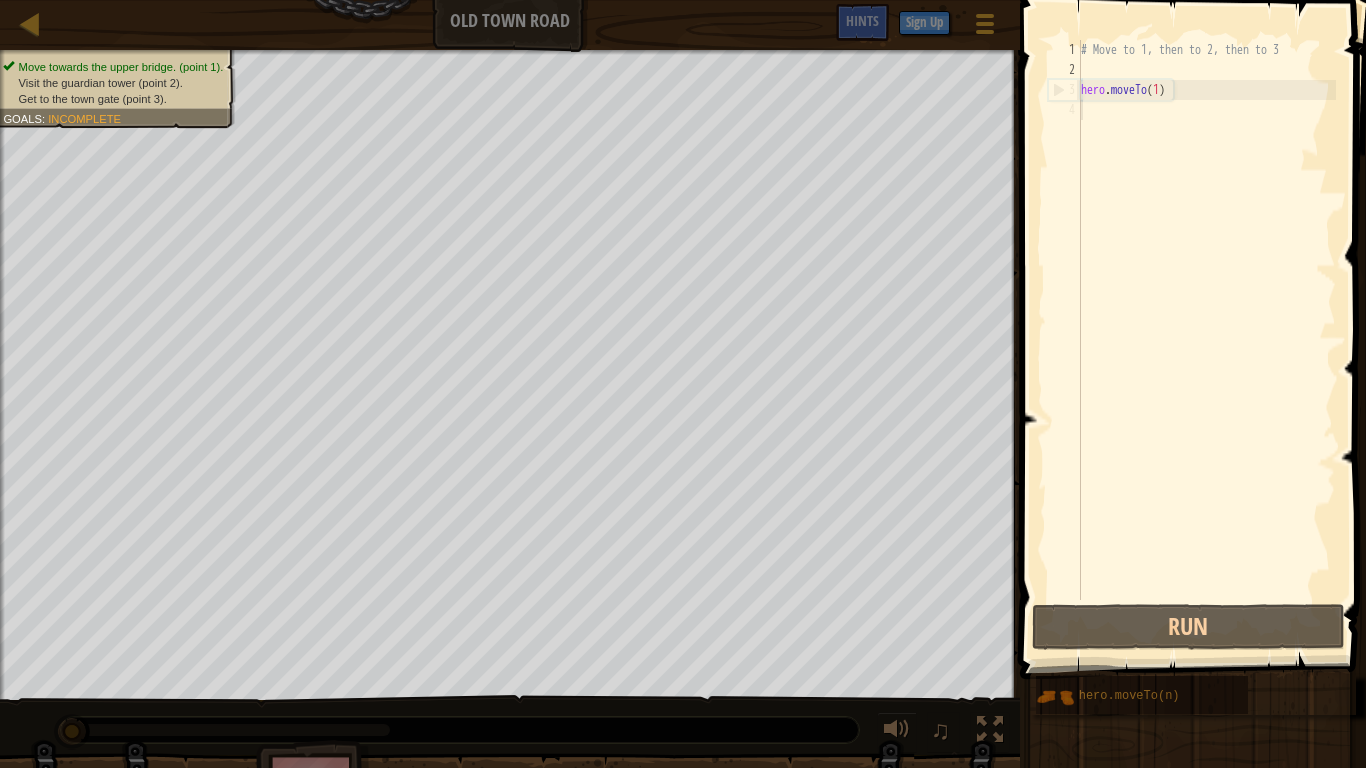 click on "# Move to 1, then to 2, then to 3 hero . moveTo ( 1 )" at bounding box center [1206, 340] 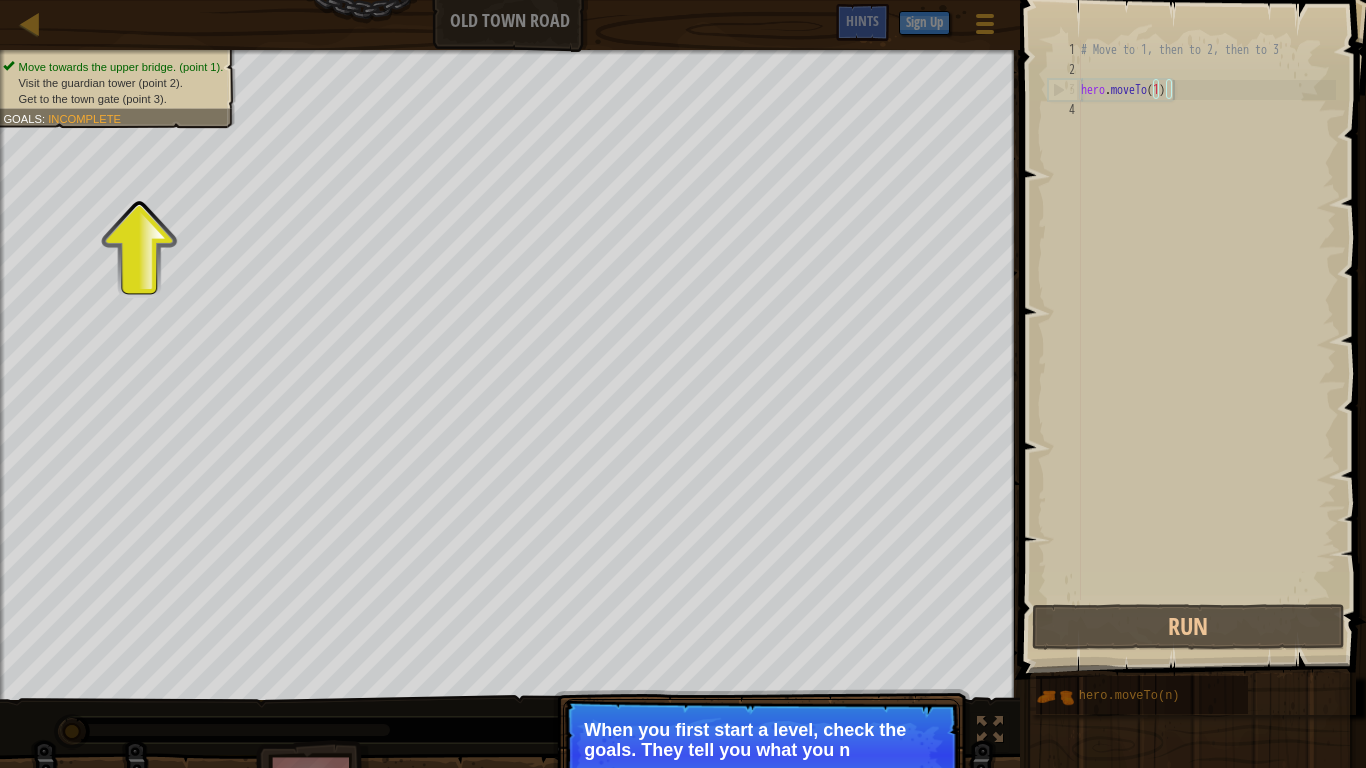 click on "Move towards the upper bridge. (point 1). Visit the guardian tower (point 2). Get to the town gate (point 3). Goals : Incomplete" at bounding box center [106, 82] 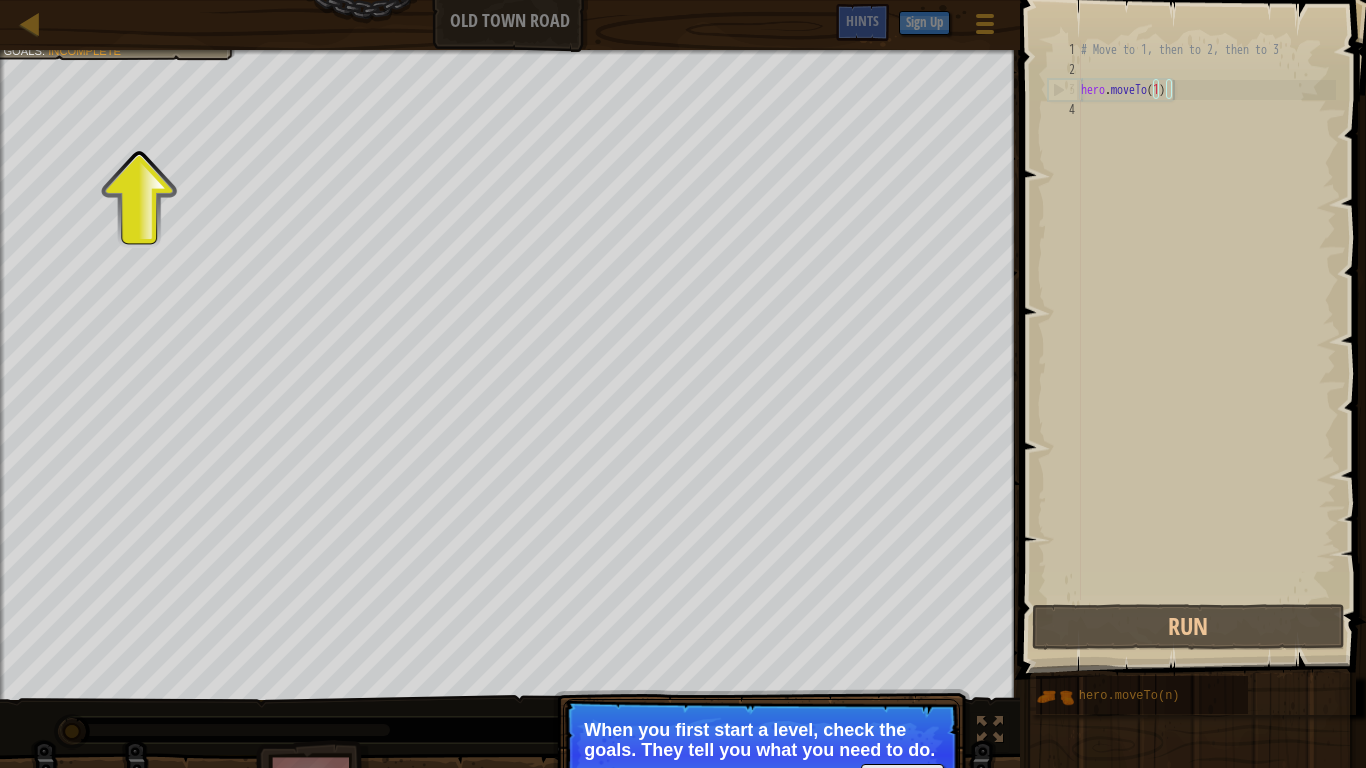 type 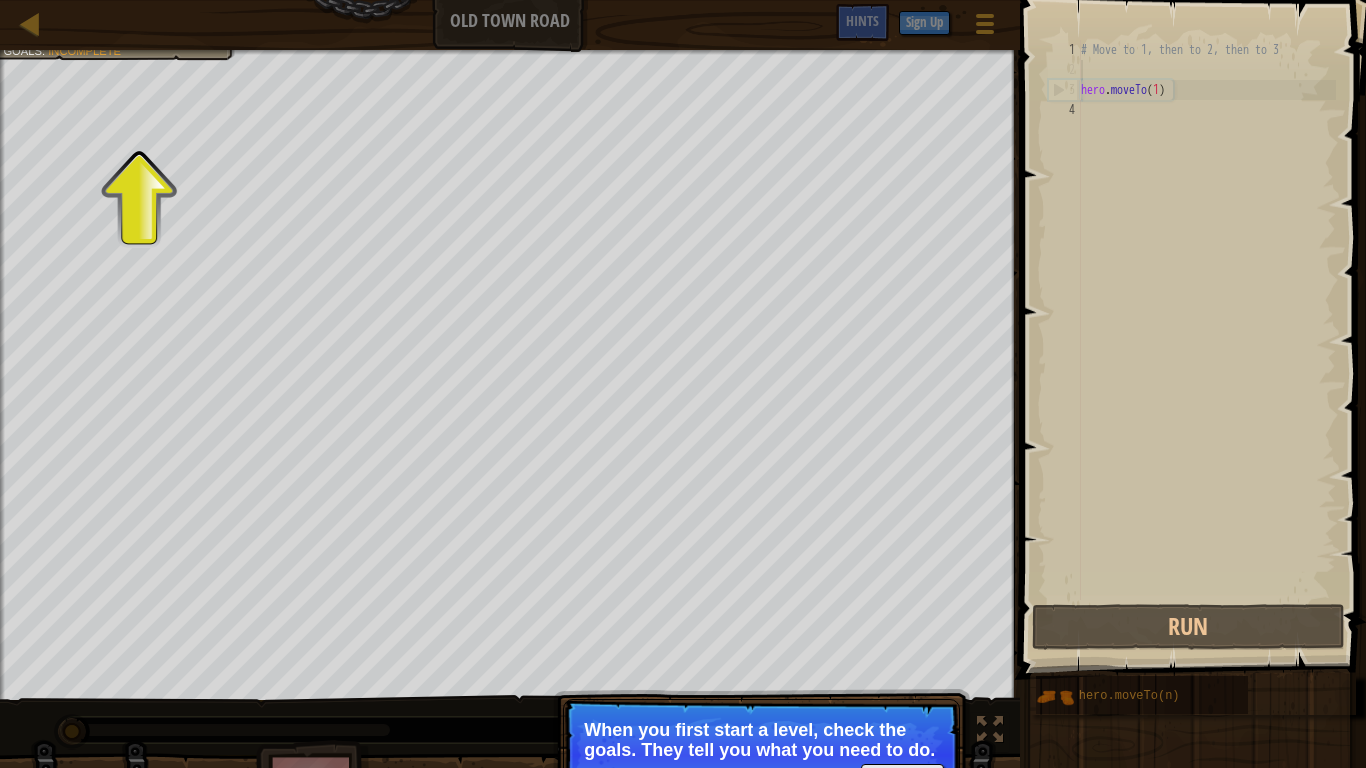 click on "# Move to 1, then to 2, then to 3 hero . moveTo ( 1 )" at bounding box center [1206, 340] 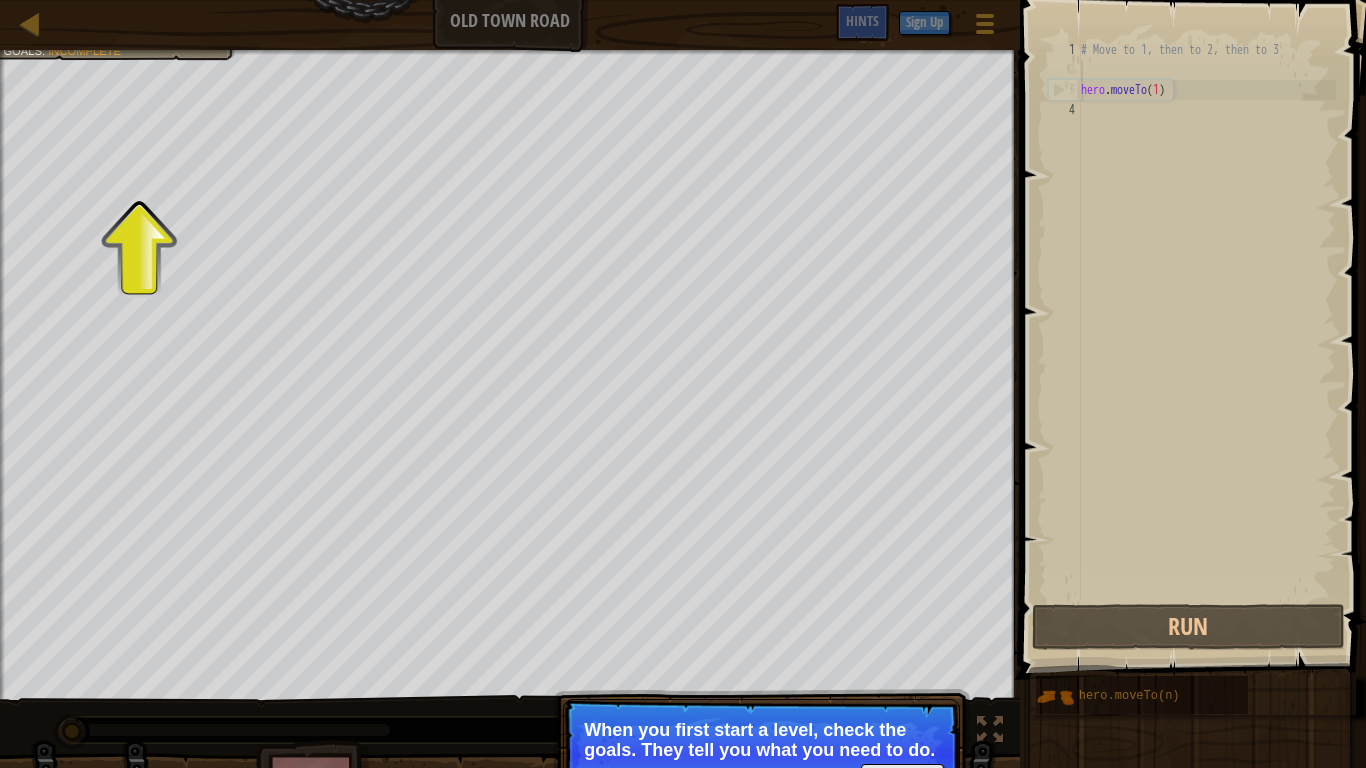 click on "Move towards the upper bridge. (point 1). Visit the guardian tower (point 2). Get to the town gate (point 3). Goals : Incomplete" at bounding box center (510, 375) 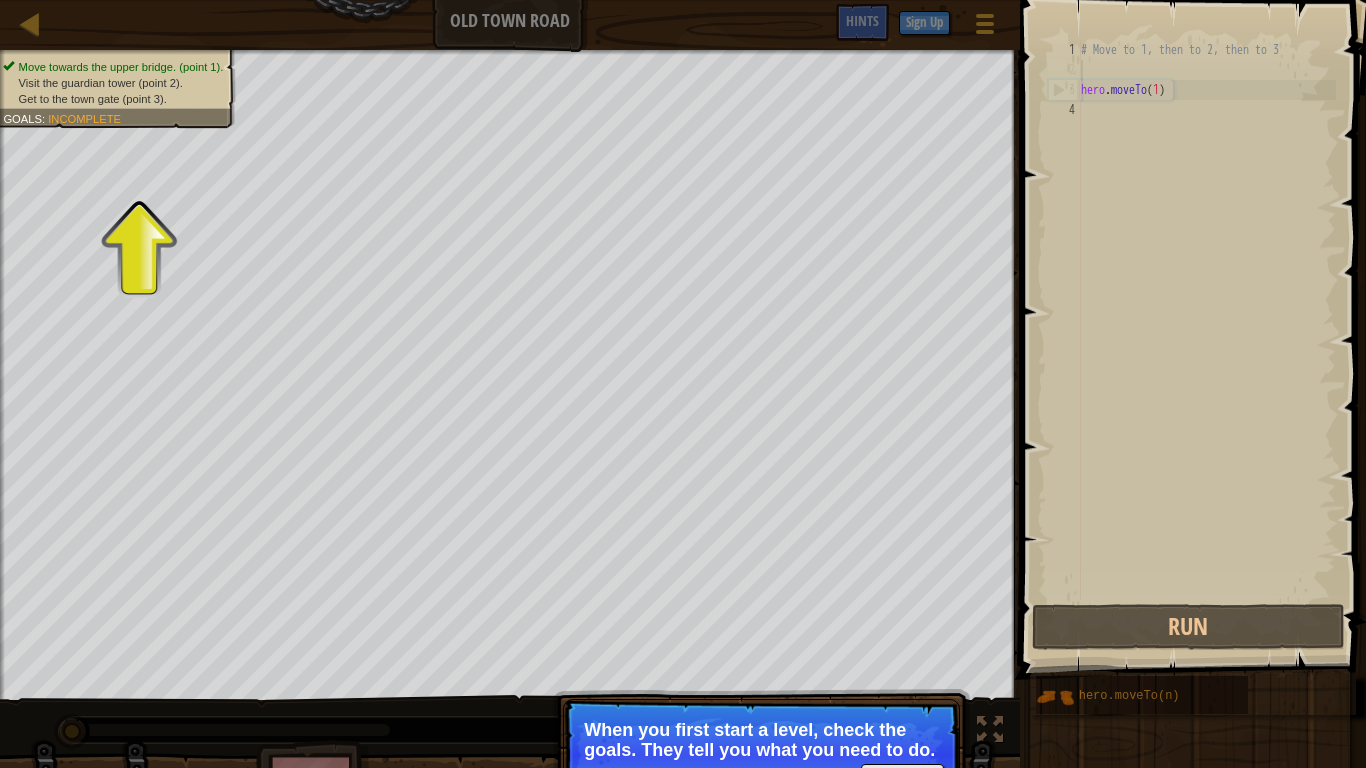 click on "Move towards the upper bridge. (point 1). Visit the guardian tower (point 2). Get to the town gate (point 3). Goals : Incomplete" at bounding box center (115, 83) 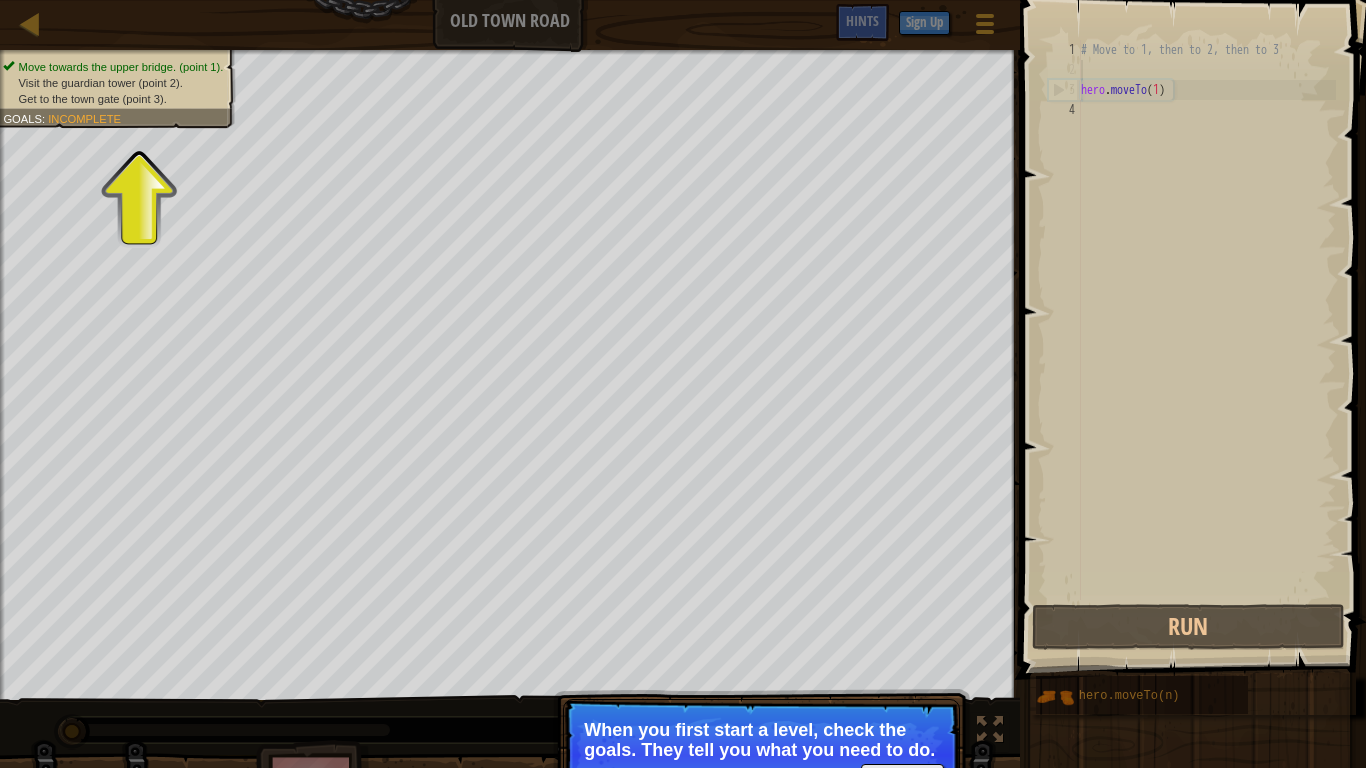 scroll, scrollTop: 9, scrollLeft: 0, axis: vertical 